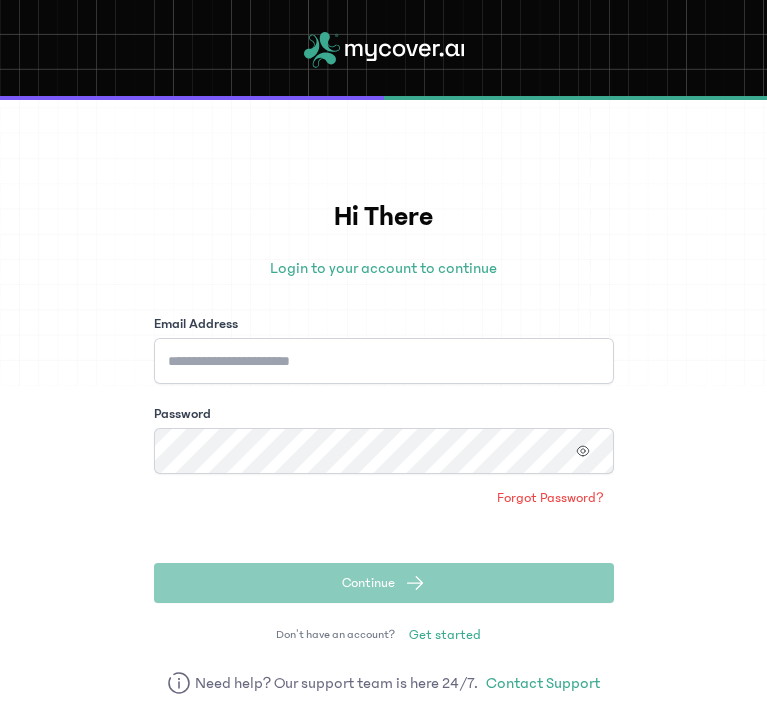 scroll, scrollTop: 0, scrollLeft: 0, axis: both 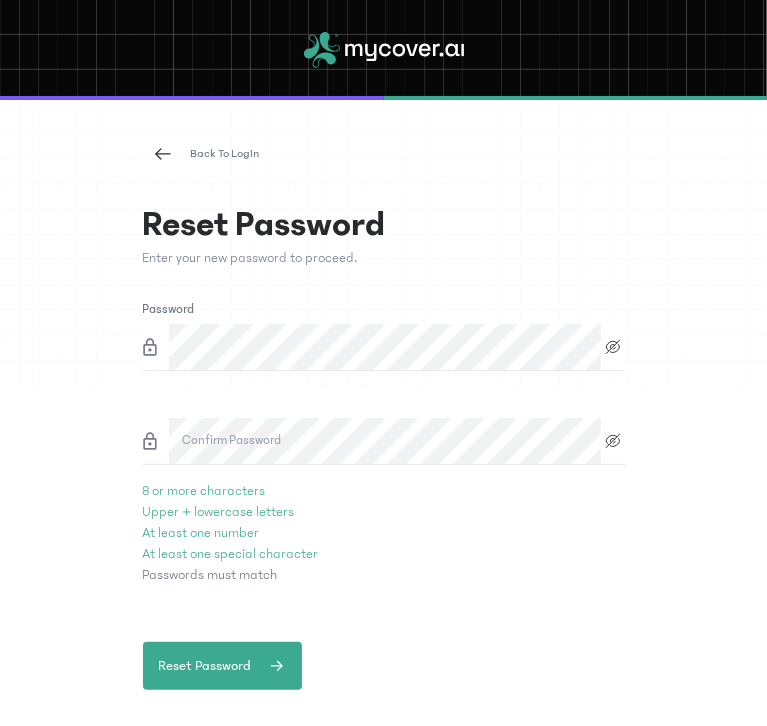 click 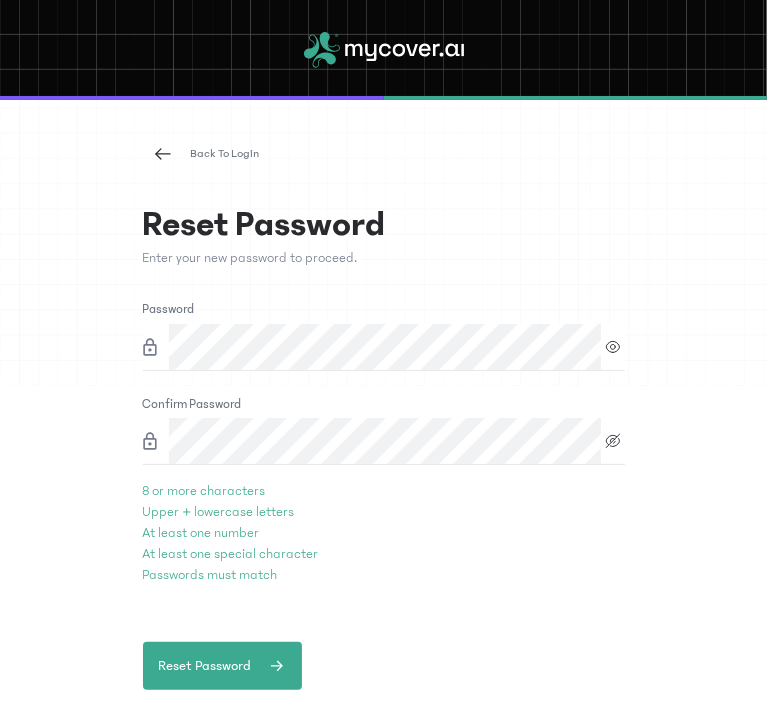 click 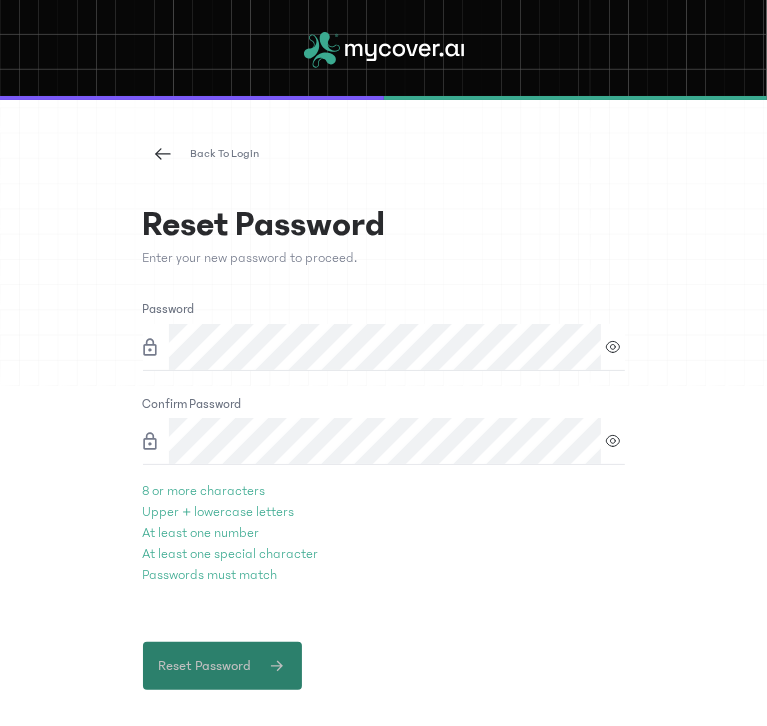 click 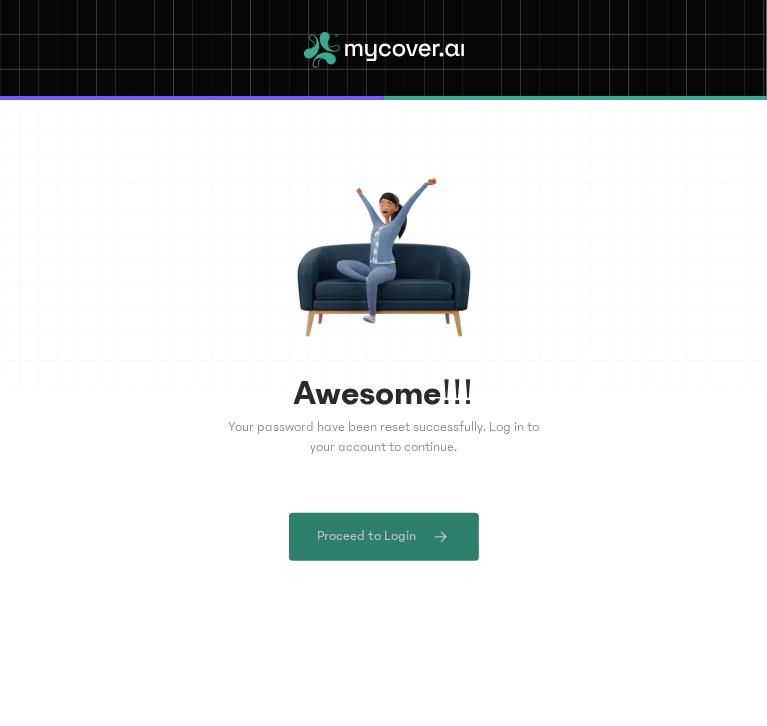 click on "Proceed to Login" at bounding box center [384, 537] 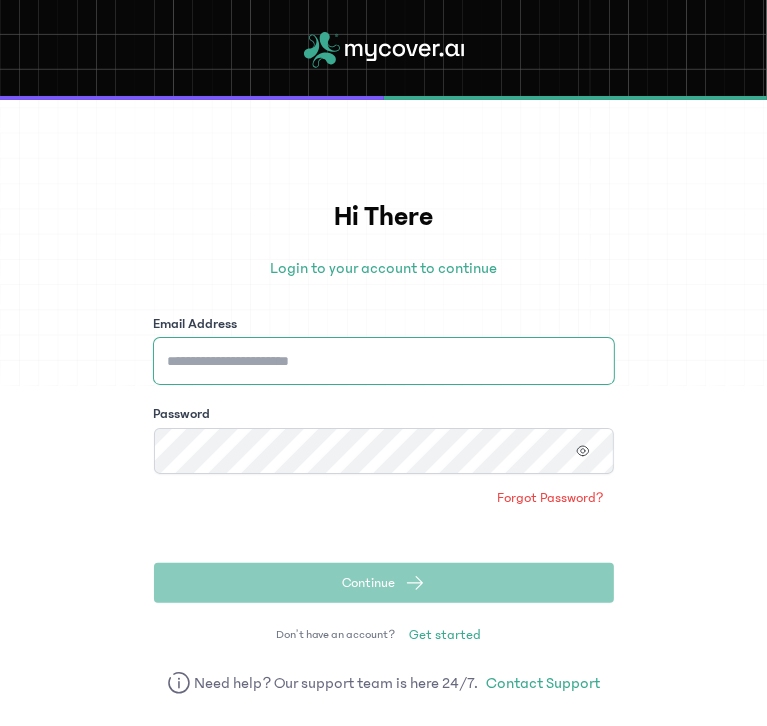 click on "Email Address" at bounding box center [384, 361] 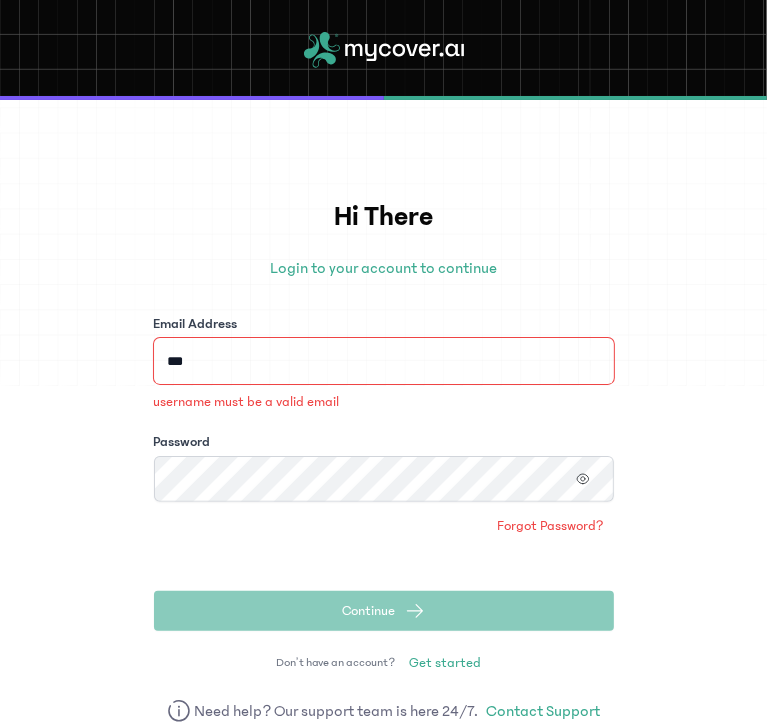 type on "**********" 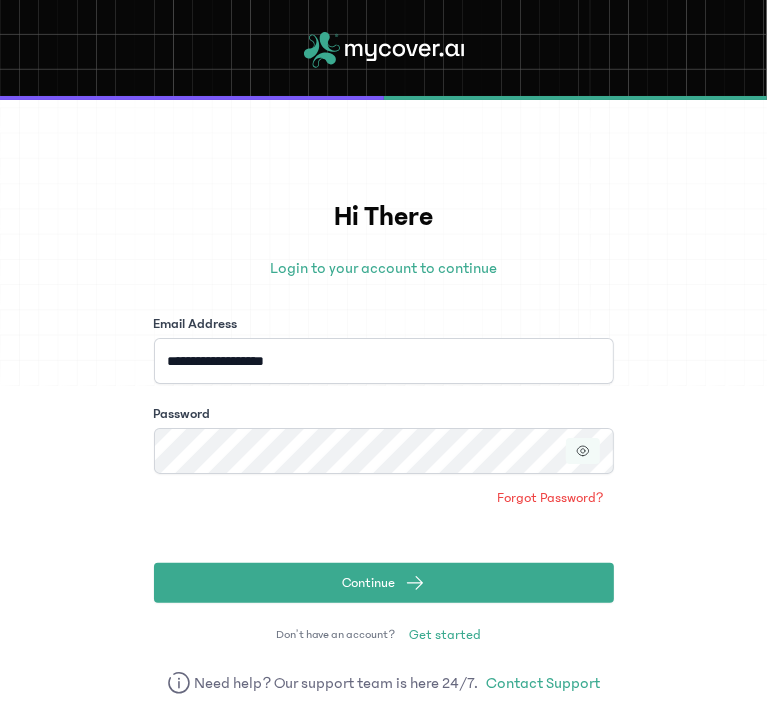 click 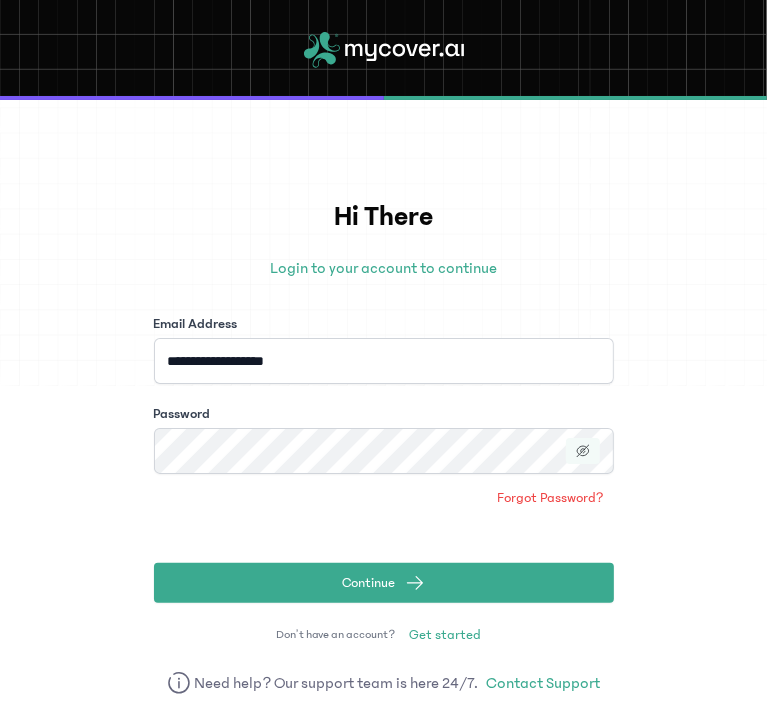 click 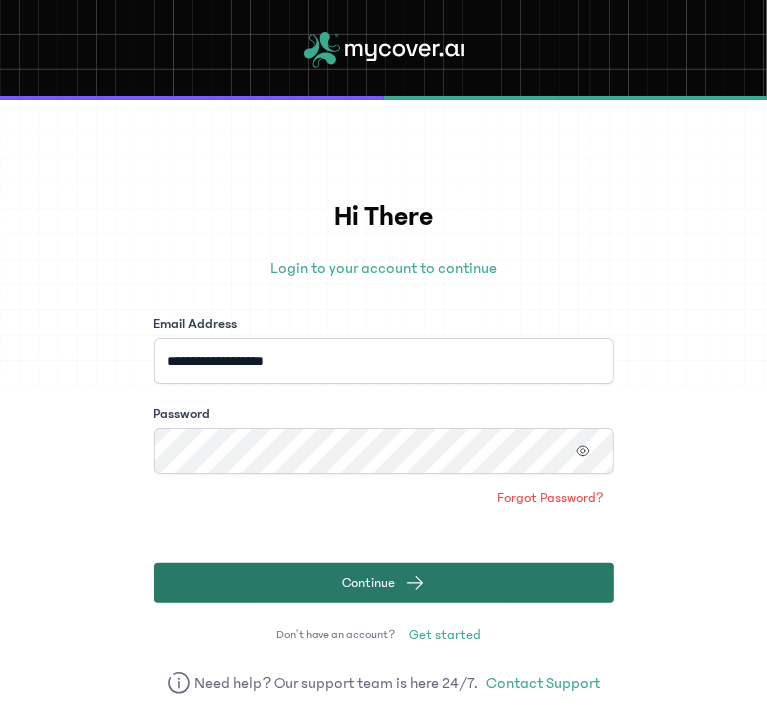 click on "Continue" 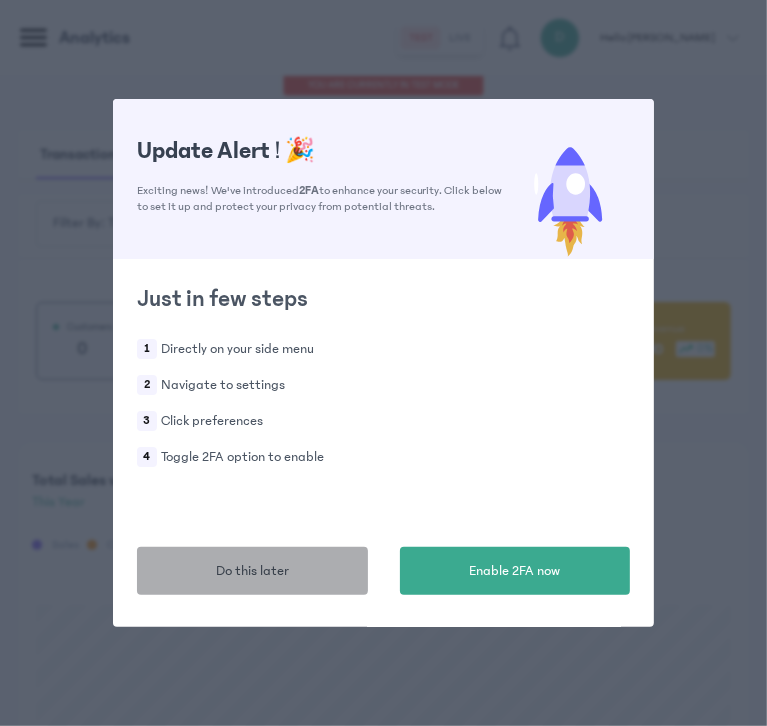 click on "Do this later" at bounding box center [252, 571] 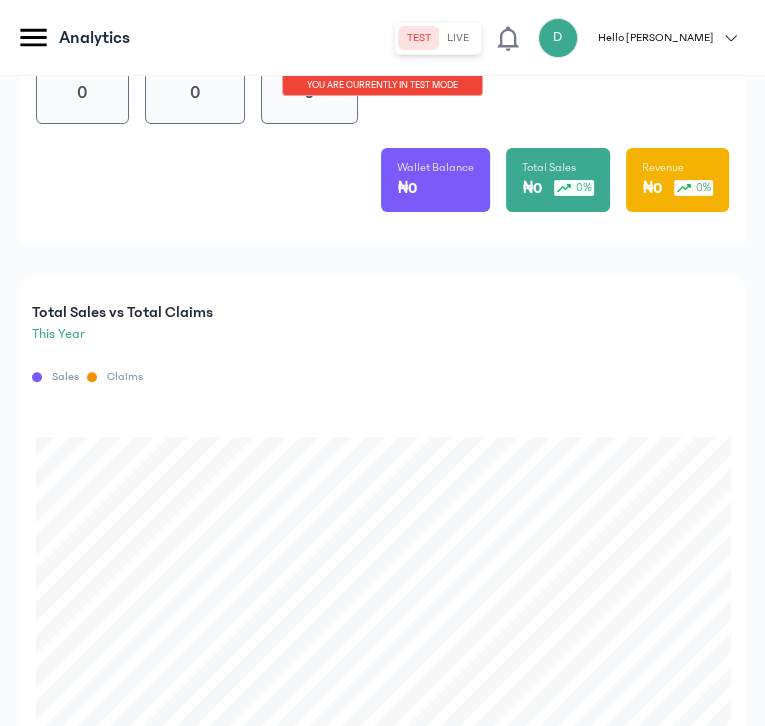 scroll, scrollTop: 196, scrollLeft: 0, axis: vertical 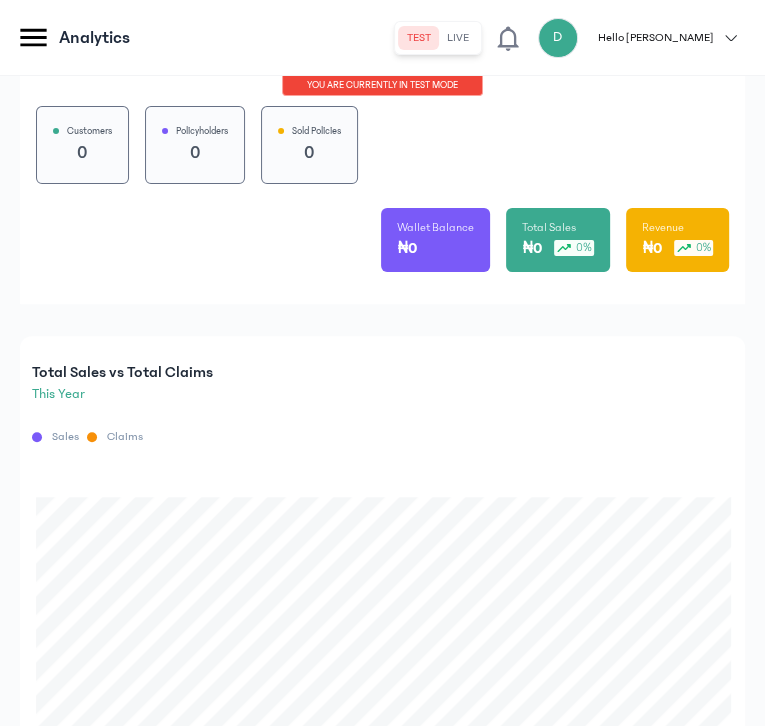 click 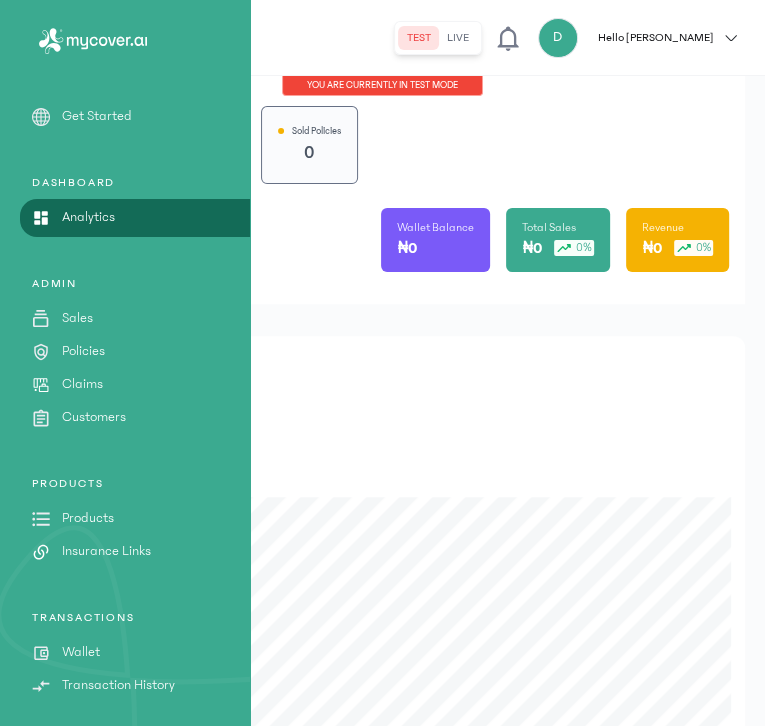 click on "Sales" at bounding box center (77, 318) 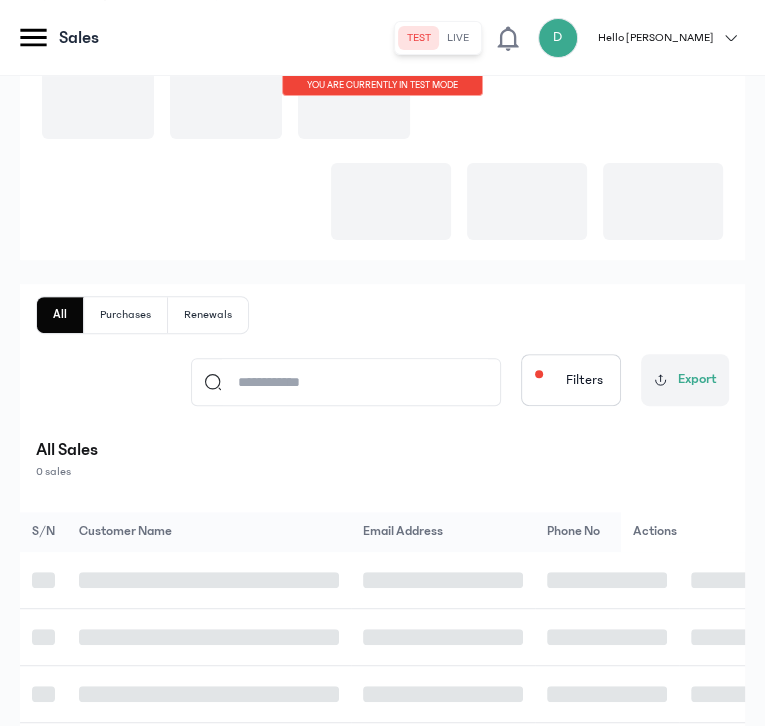 scroll, scrollTop: 0, scrollLeft: 0, axis: both 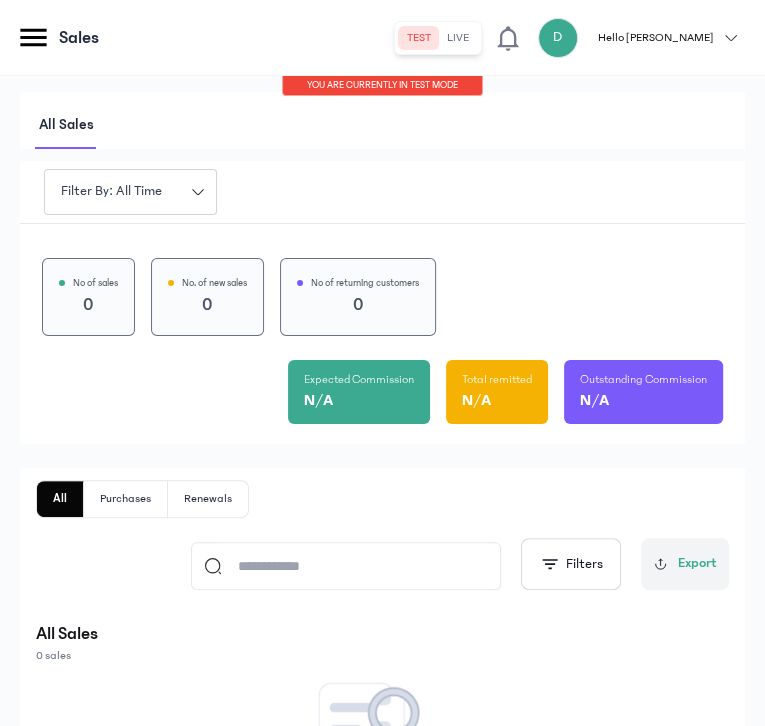 click 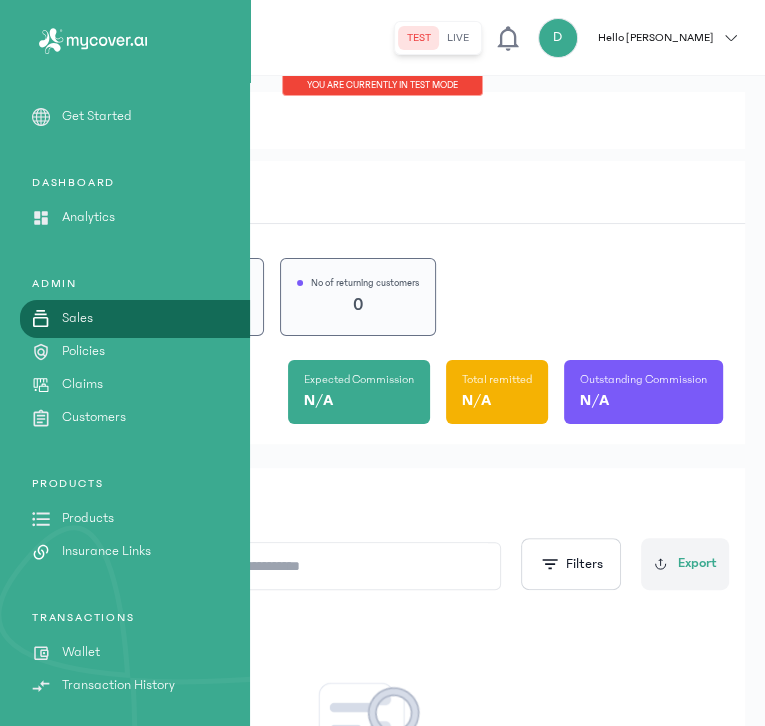 click on "Claims" 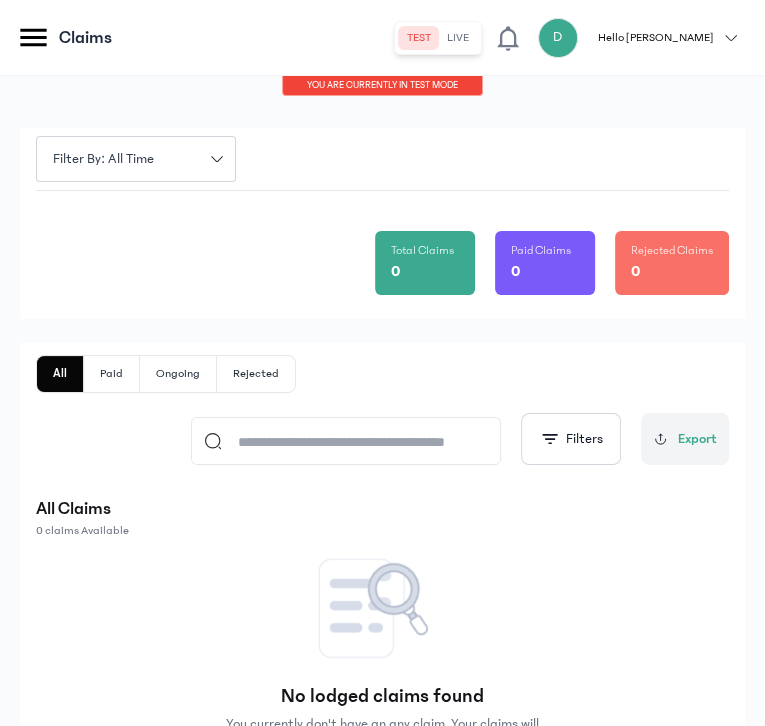 click 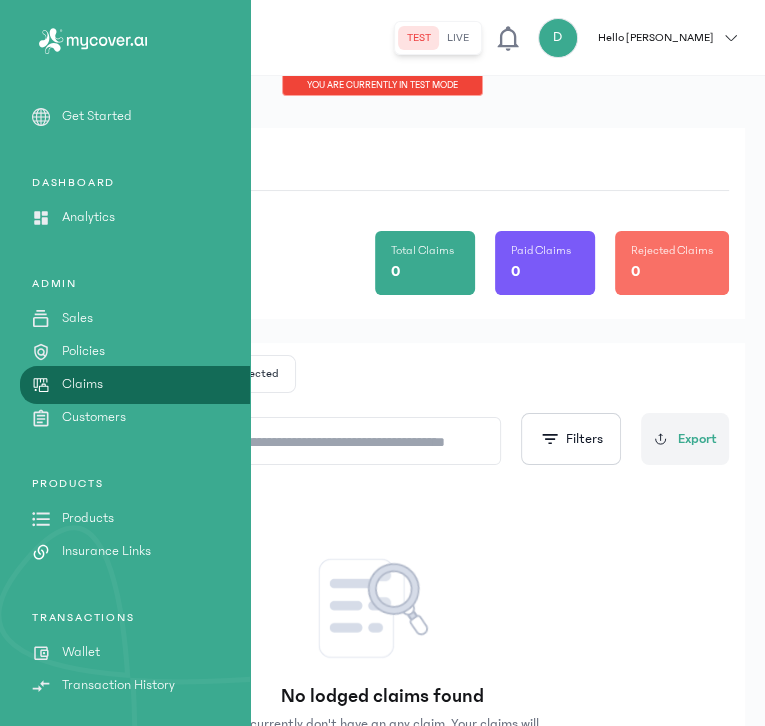 click on "Sales" at bounding box center [77, 318] 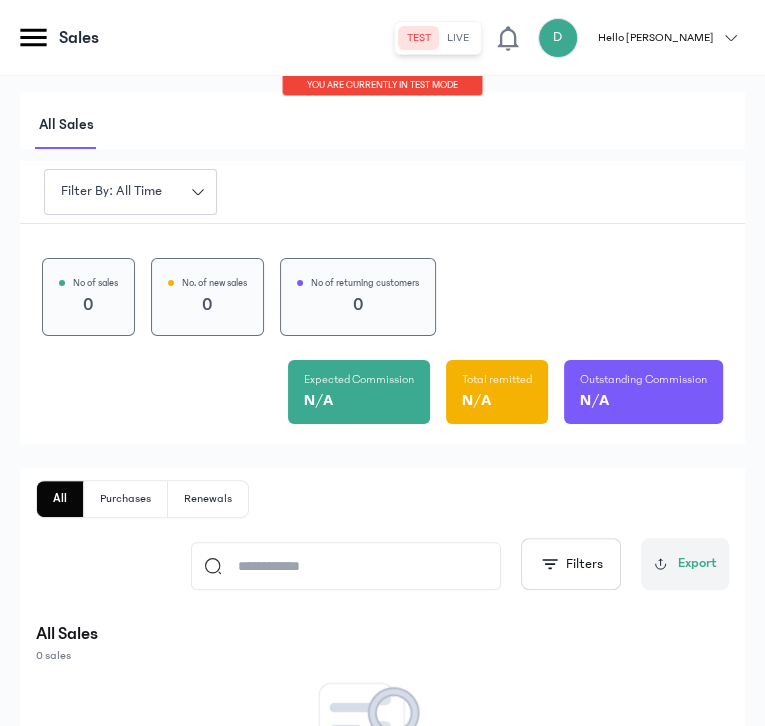 click 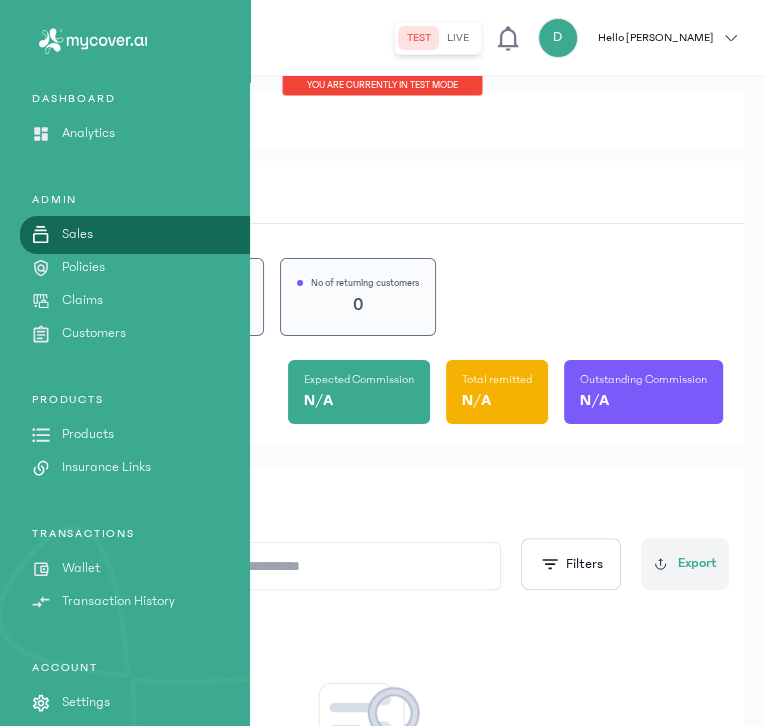 scroll, scrollTop: 92, scrollLeft: 0, axis: vertical 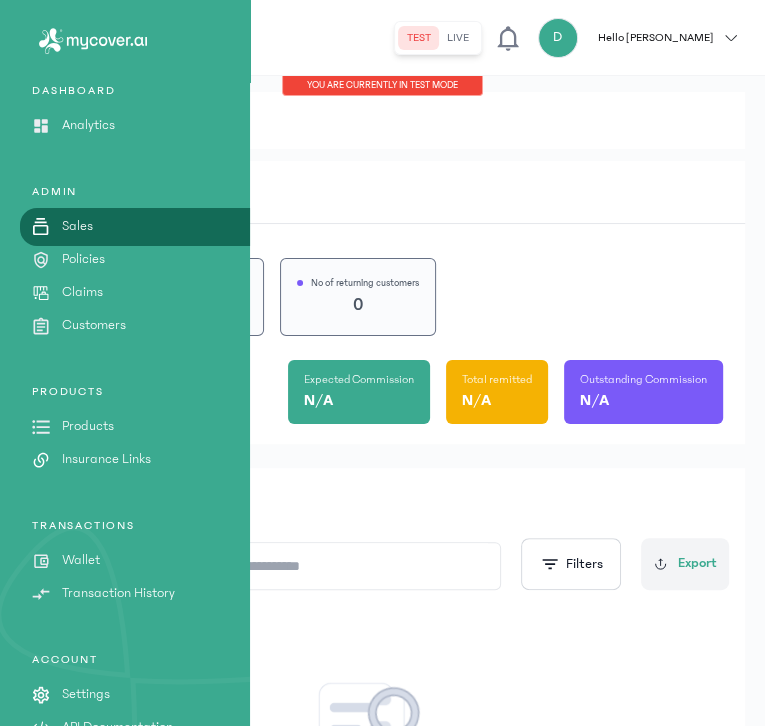 click on "Insurance Links" at bounding box center [106, 459] 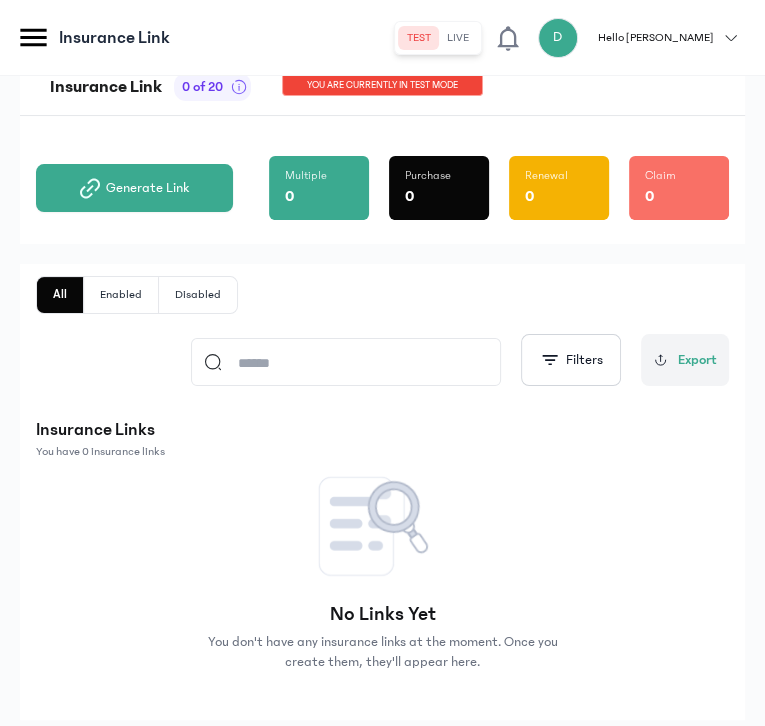 scroll, scrollTop: 46, scrollLeft: 0, axis: vertical 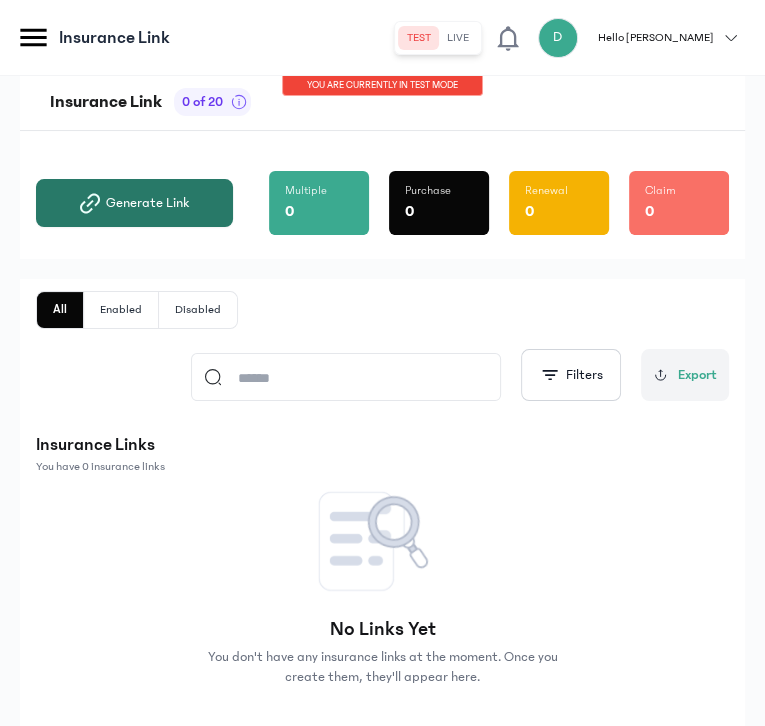 click on "Generate Link" 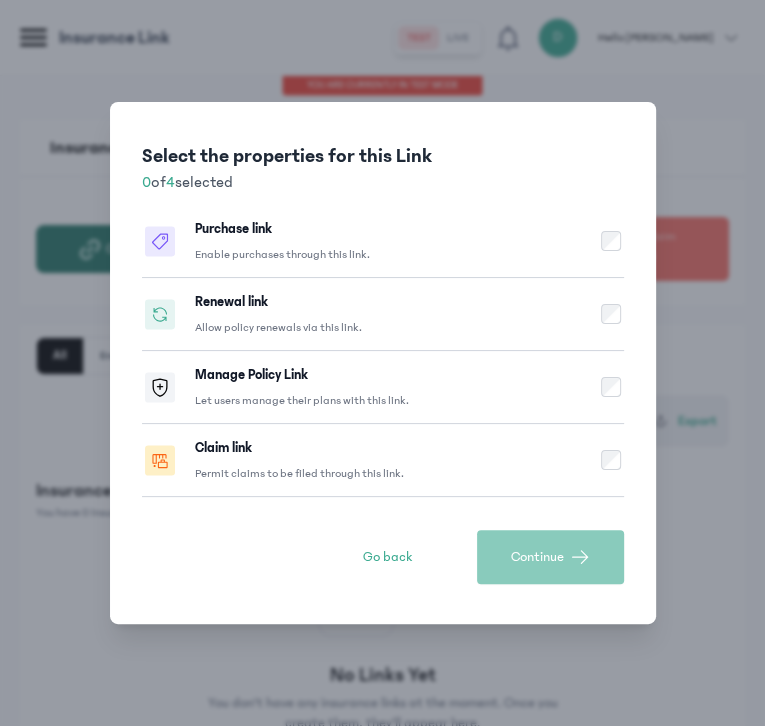 scroll, scrollTop: 0, scrollLeft: 0, axis: both 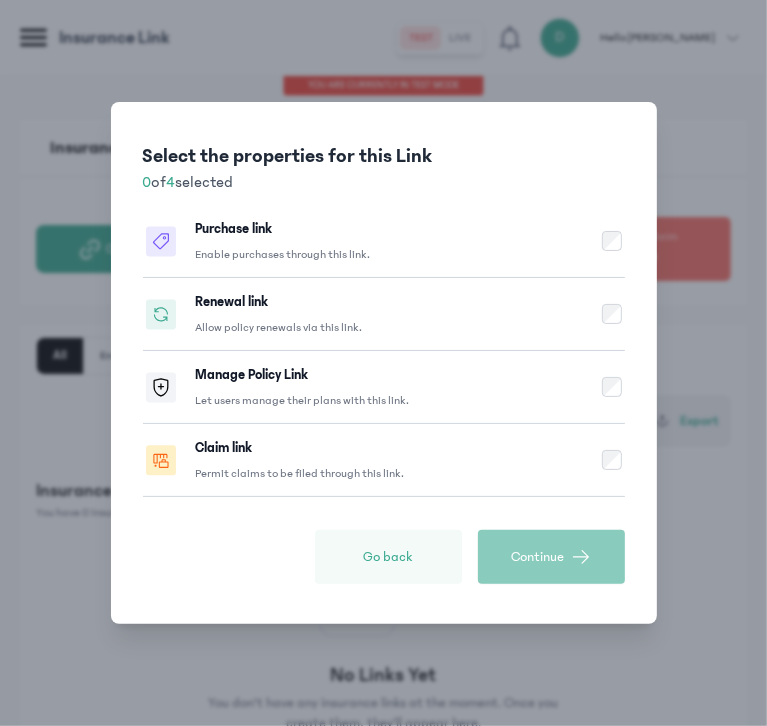 click on "Go back" 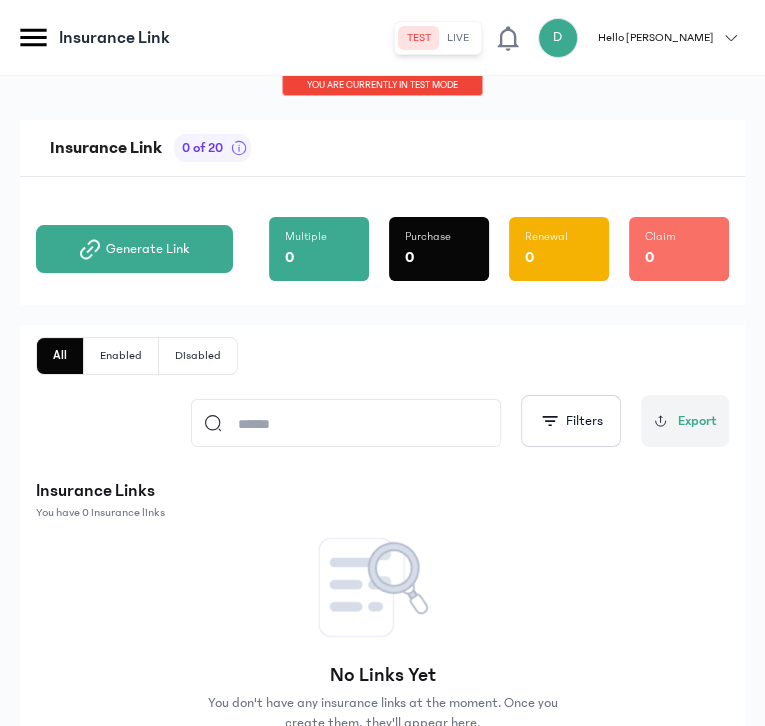 click 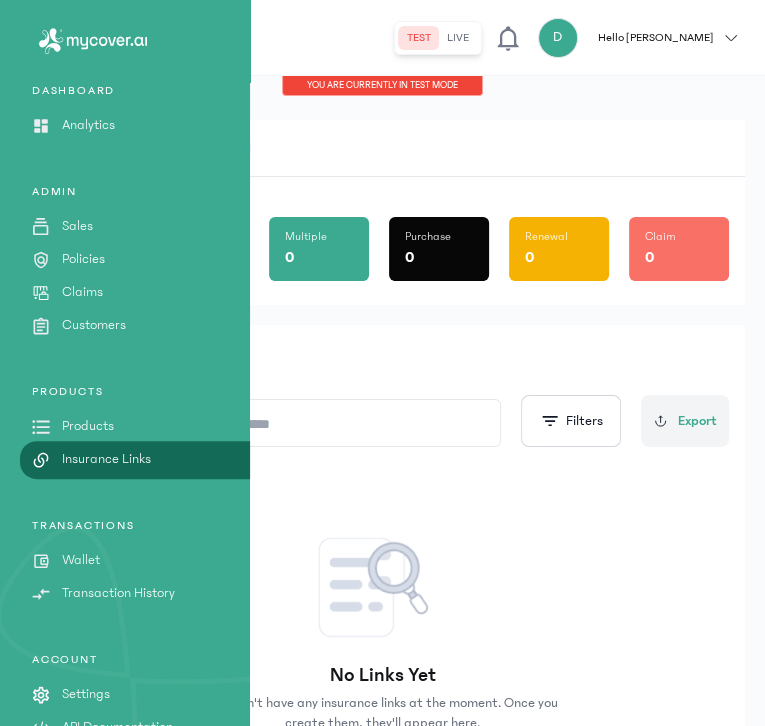 click on "Wallet" 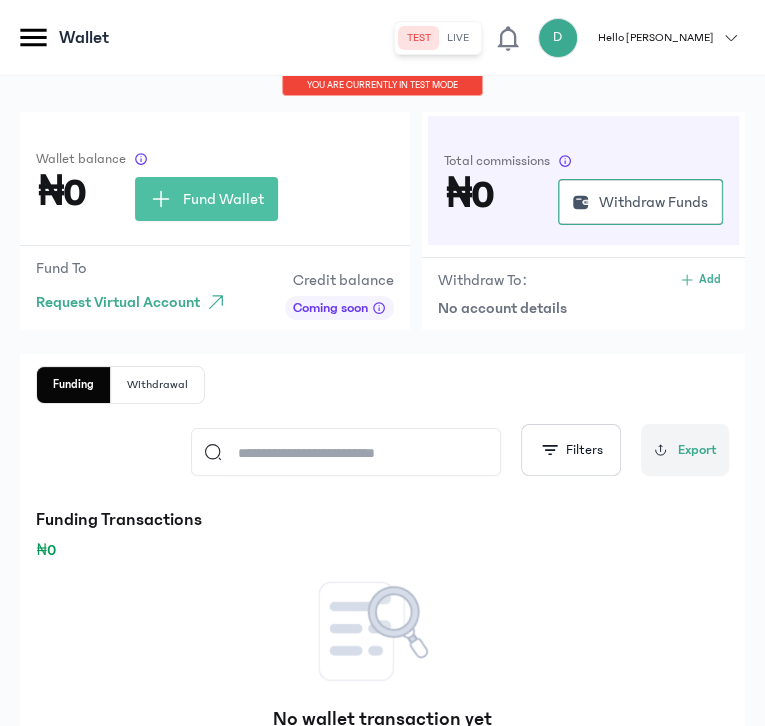 scroll, scrollTop: 16, scrollLeft: 0, axis: vertical 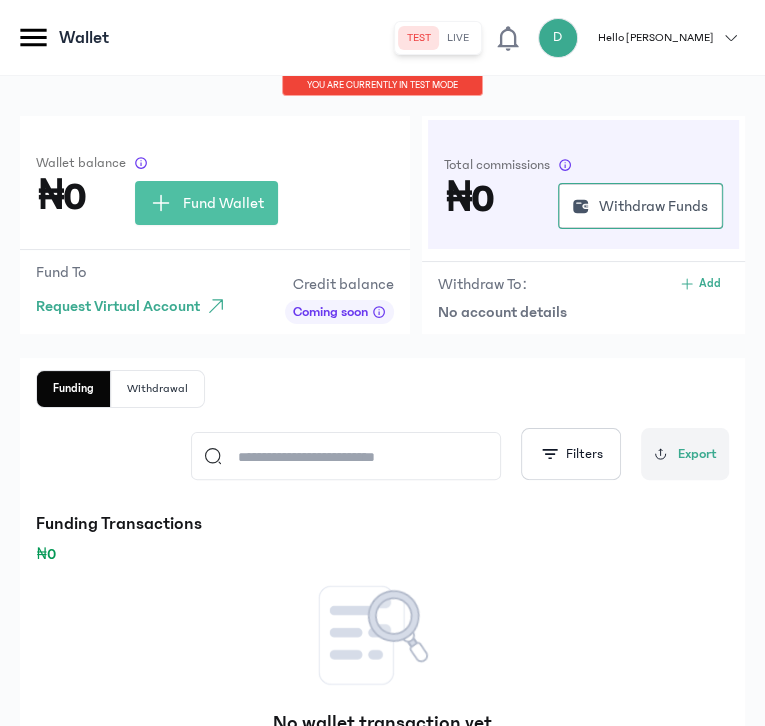 click on "Wallet test live
D  Hello  Adeniyi
Adeniyi    Durojaiye rtg_cargo@yahoo.com admin my profile logout  You are currently in TEST MODE" at bounding box center [382, 38] 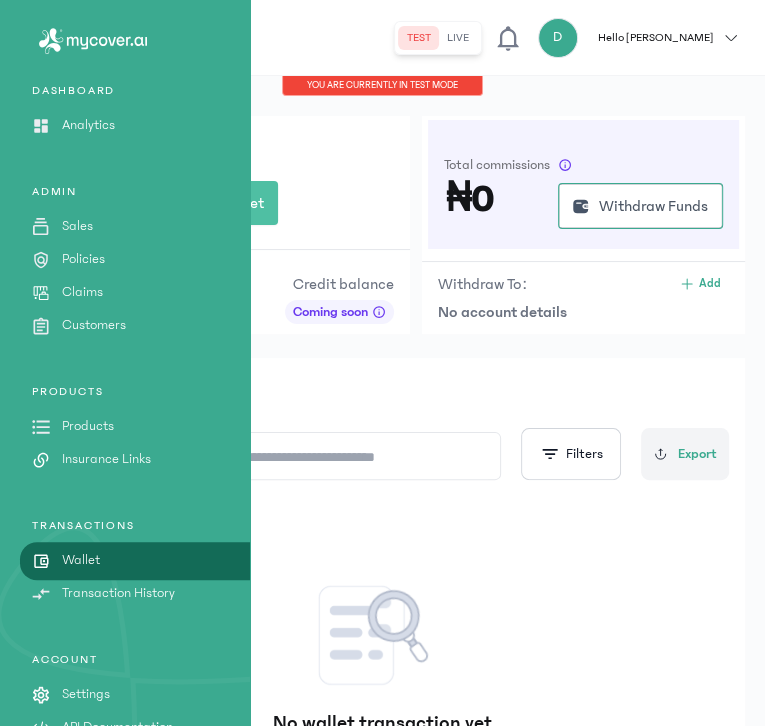 click on "Transaction History" at bounding box center (118, 593) 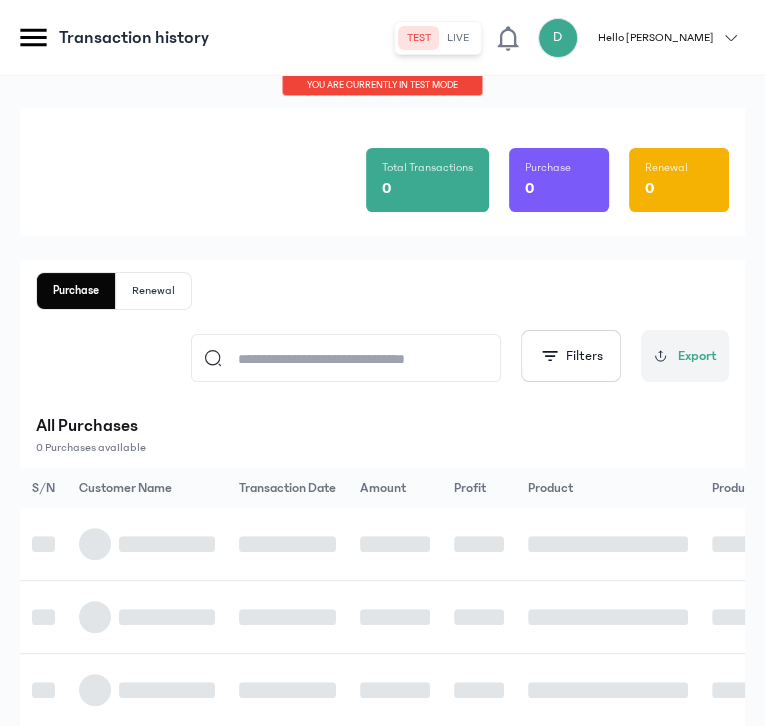 scroll, scrollTop: 0, scrollLeft: 0, axis: both 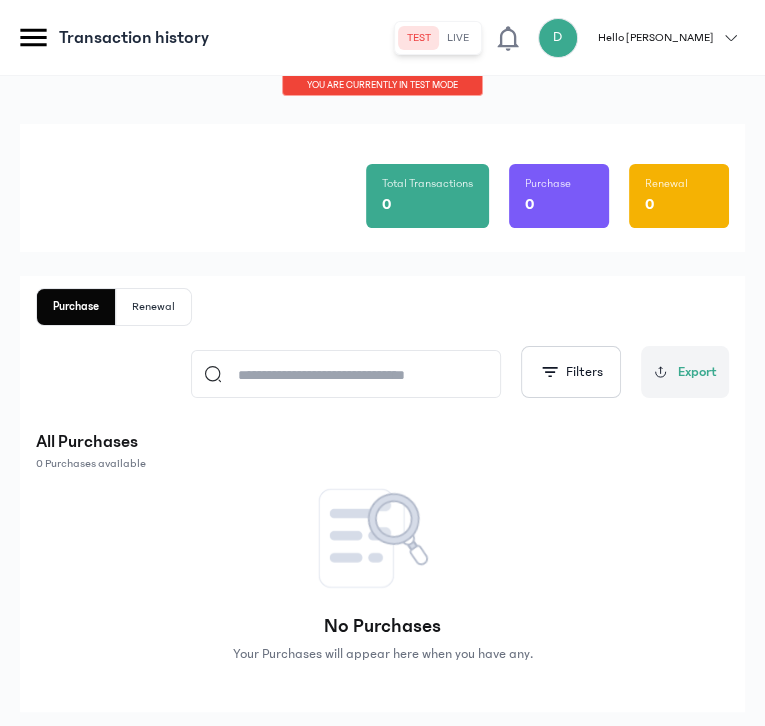 click 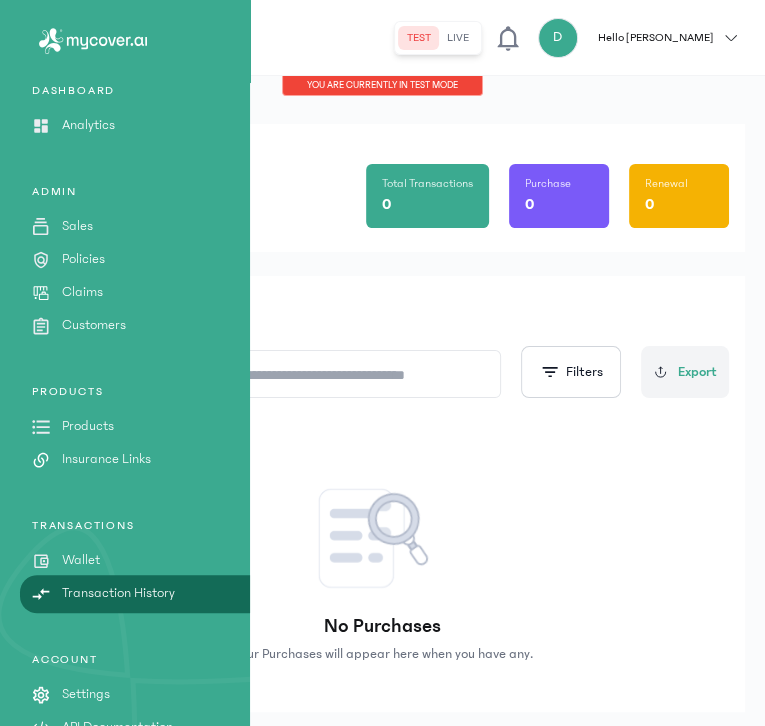 click on "Products" at bounding box center (88, 426) 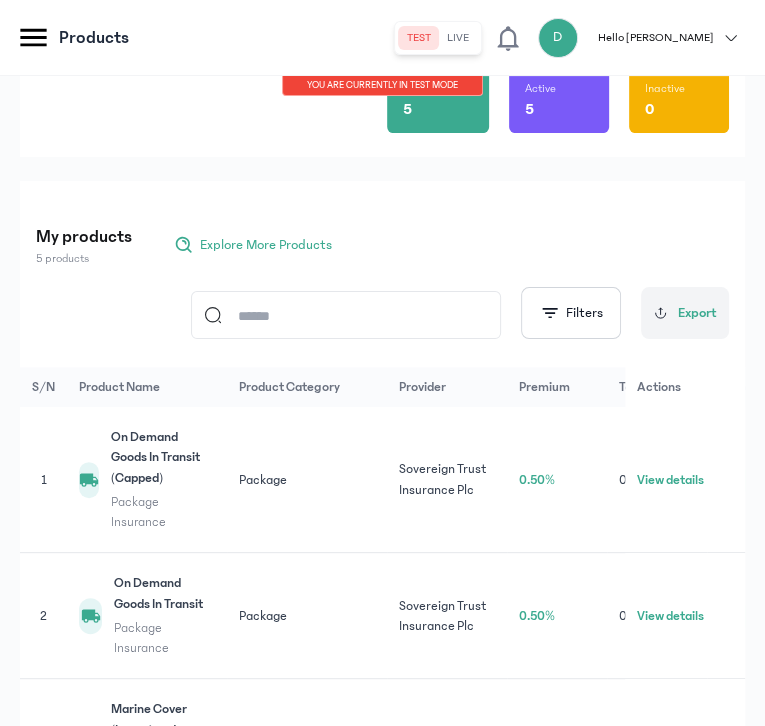 scroll, scrollTop: 124, scrollLeft: 0, axis: vertical 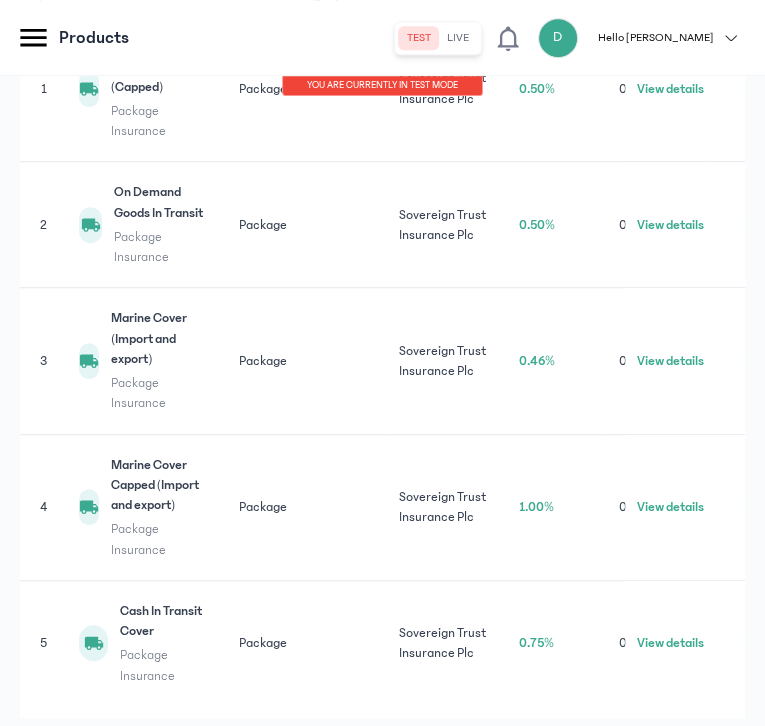 click on "Marine Cover (Import and export)" at bounding box center [163, 338] 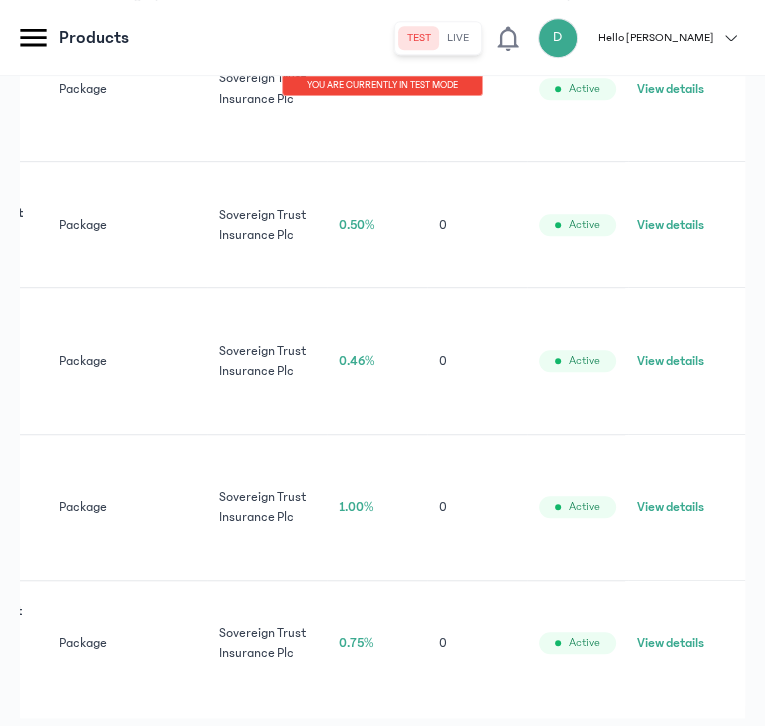 click on "View details" 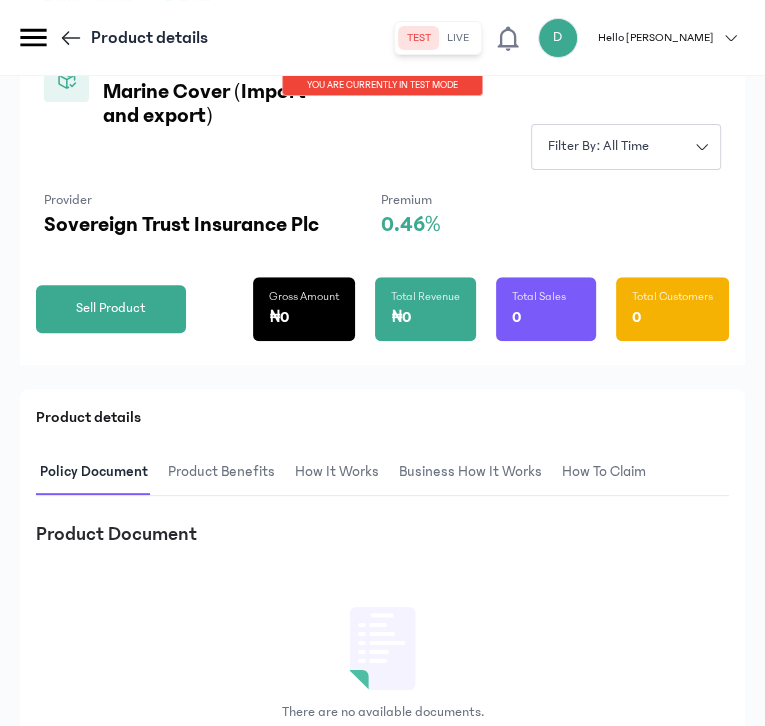 scroll, scrollTop: 236, scrollLeft: 0, axis: vertical 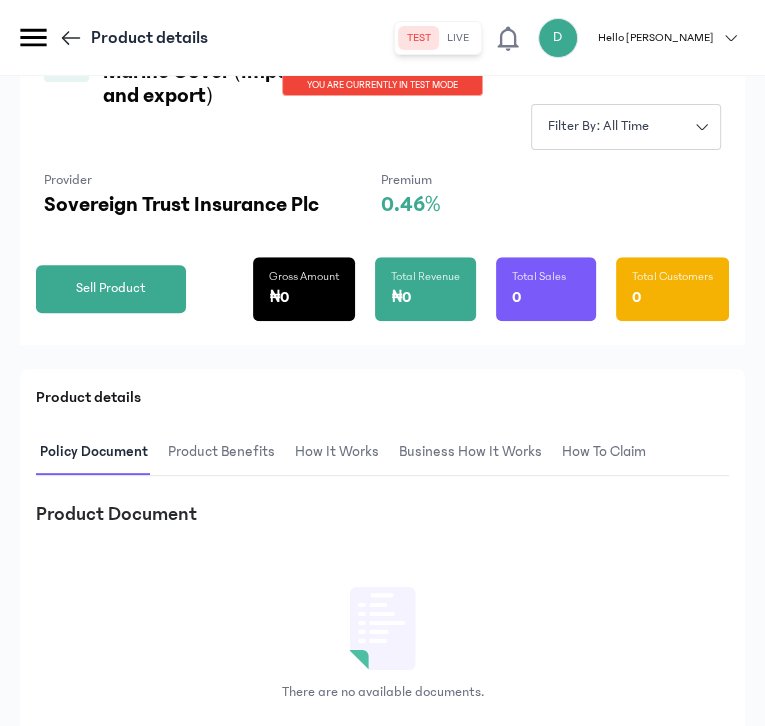 click 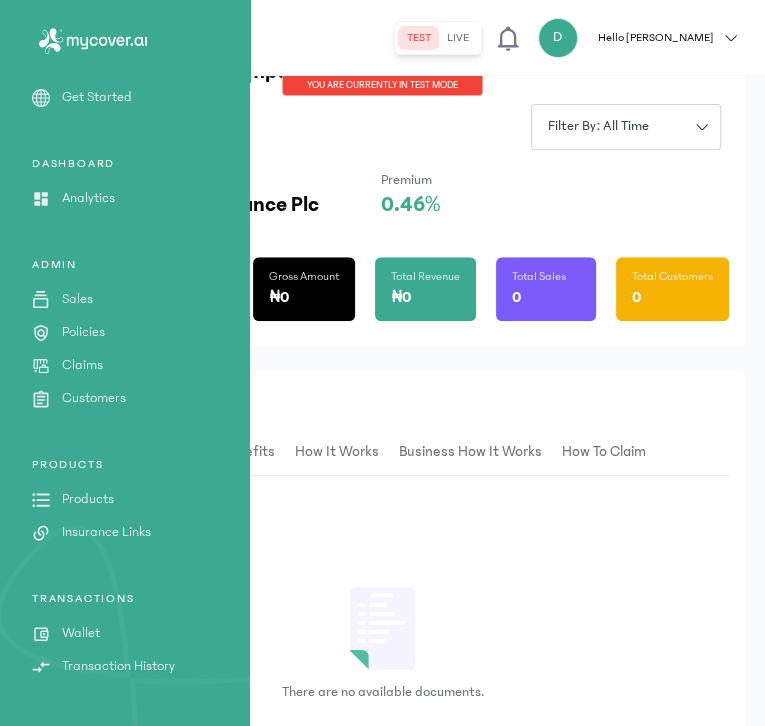 scroll, scrollTop: 0, scrollLeft: 0, axis: both 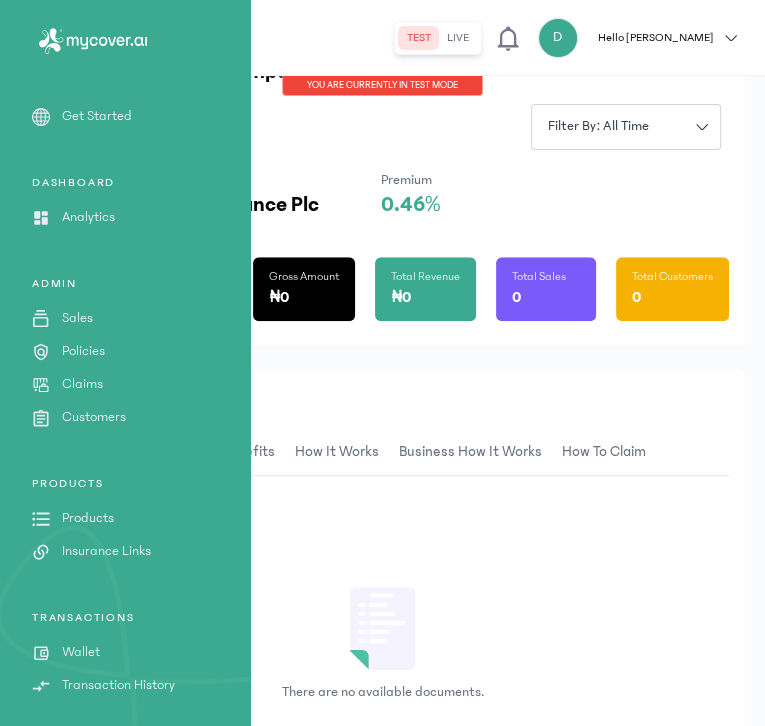 click on "Products" at bounding box center [88, 518] 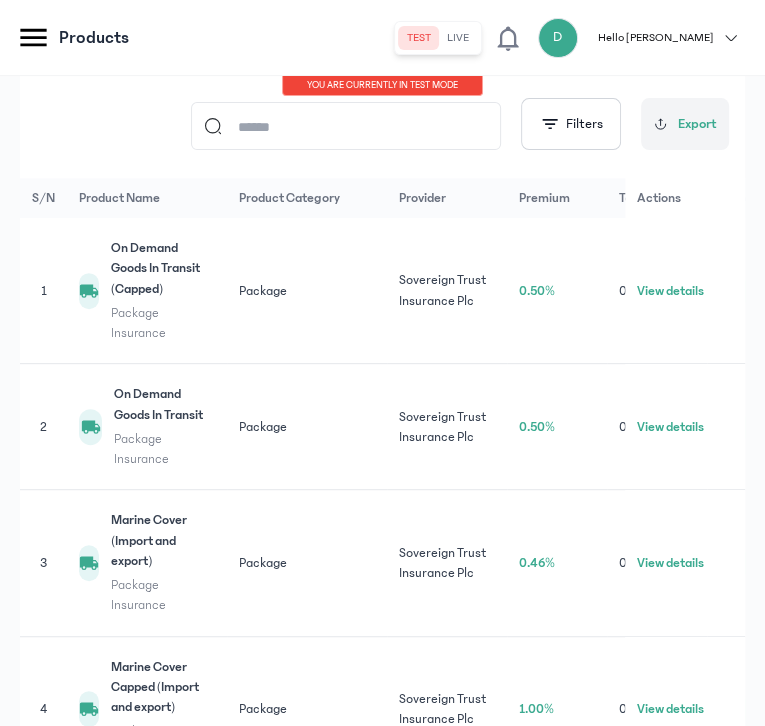 scroll, scrollTop: 569, scrollLeft: 0, axis: vertical 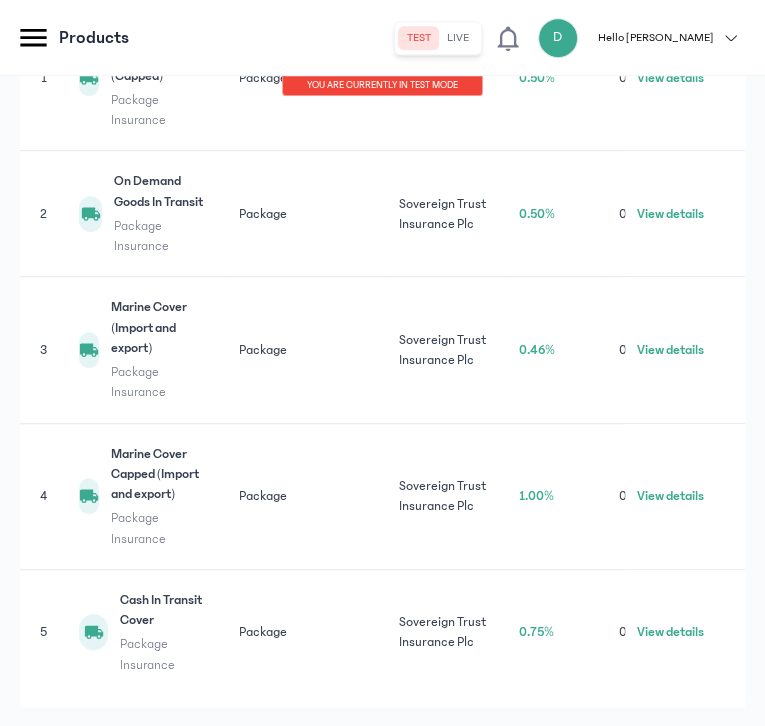click on "Marine Cover Capped (Import and export)" at bounding box center [163, 474] 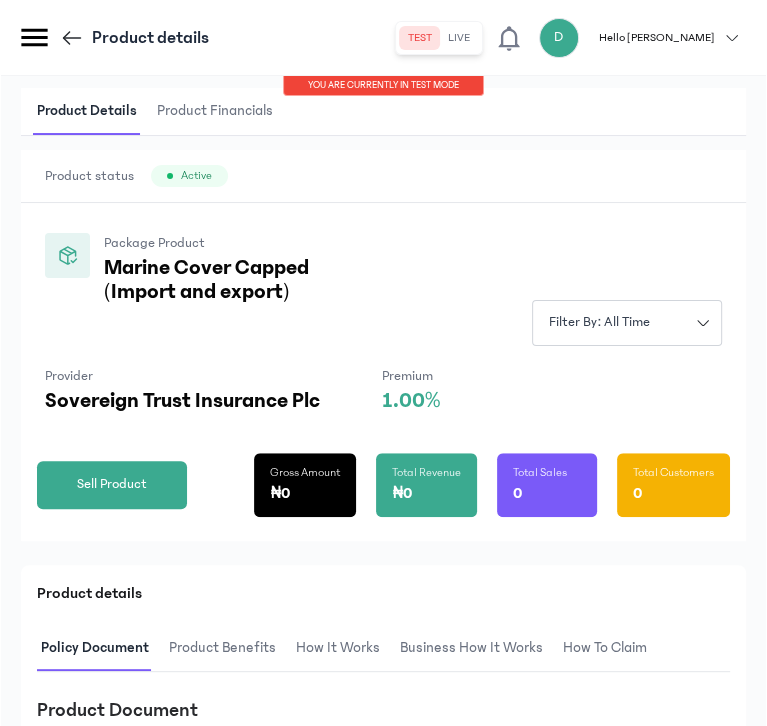 scroll, scrollTop: 44, scrollLeft: 0, axis: vertical 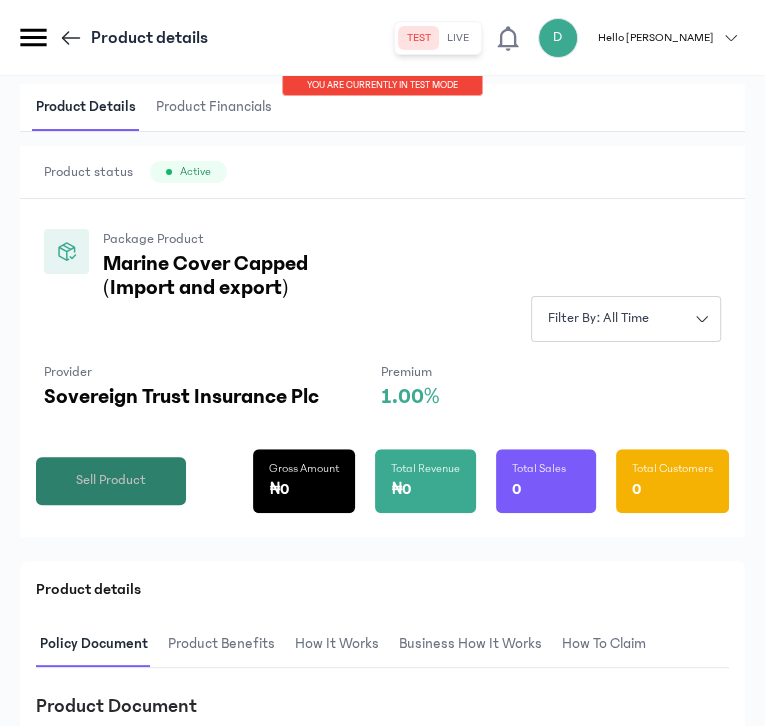 click on "Sell Product" 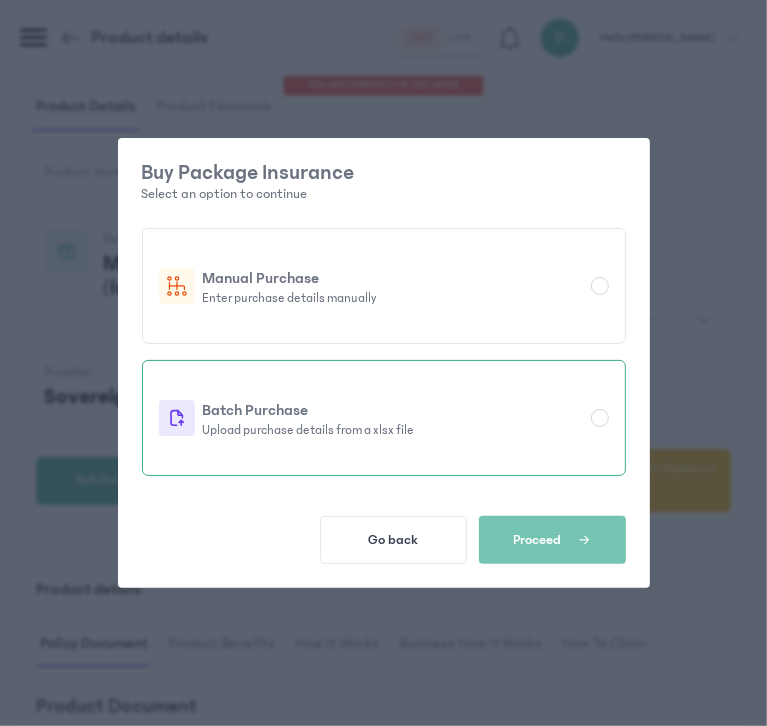 click on "Upload purchase details from a xlsx file" at bounding box center (393, 430) 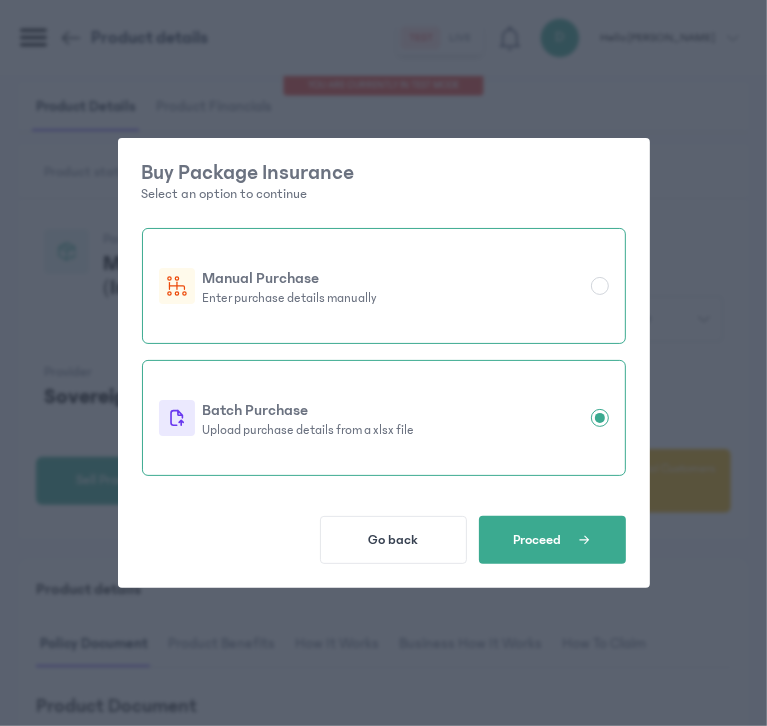 click on "Manual Purchase Enter purchase details manually" at bounding box center [384, 286] 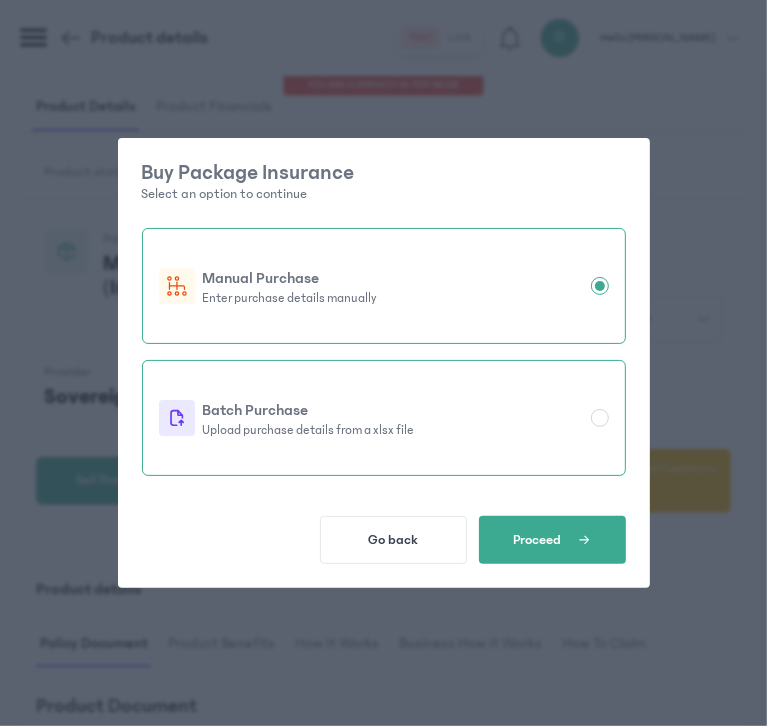click on "Batch Purchase Upload purchase details from a xlsx file" at bounding box center (384, 418) 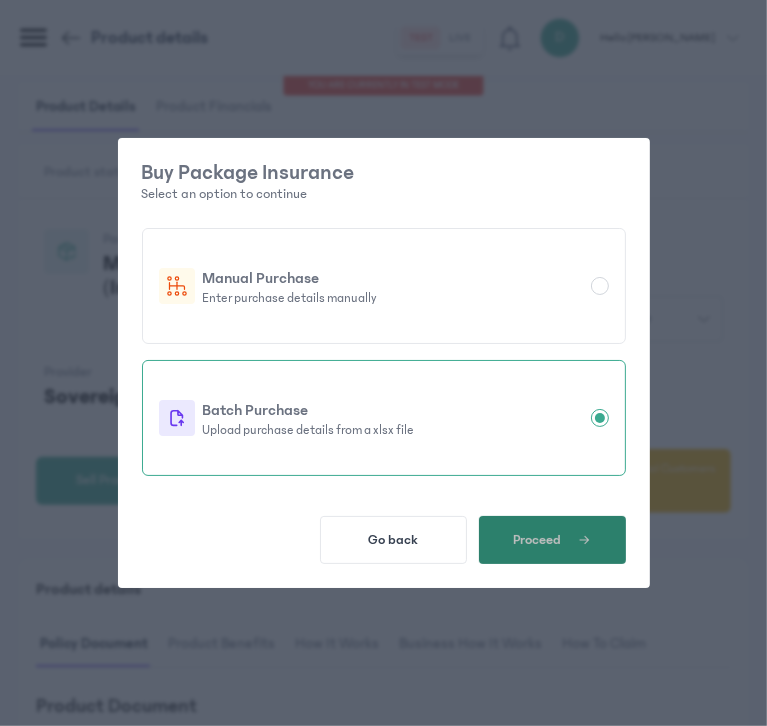 click 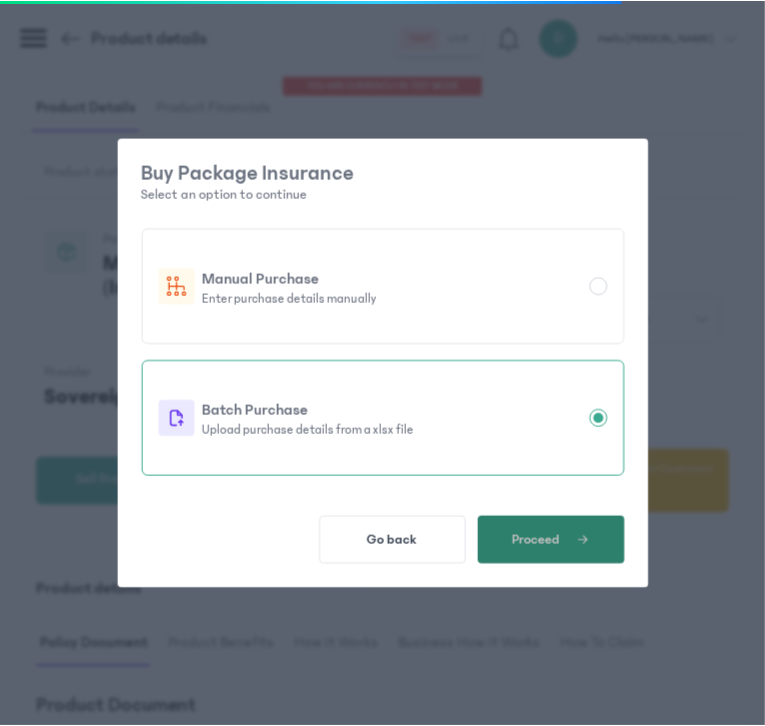 scroll, scrollTop: 0, scrollLeft: 0, axis: both 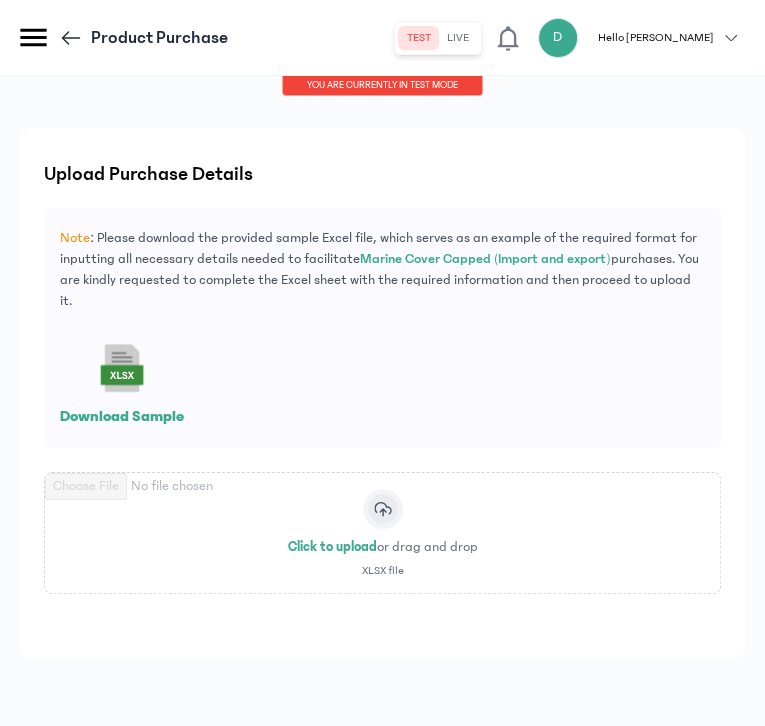 click on "Download Sample" at bounding box center (122, 416) 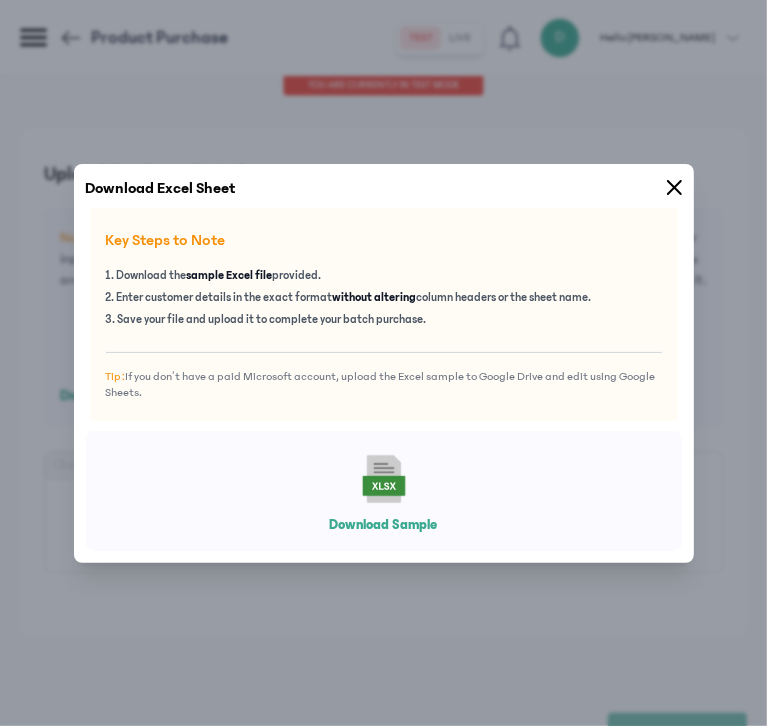 click on "Download Sample" at bounding box center (384, 525) 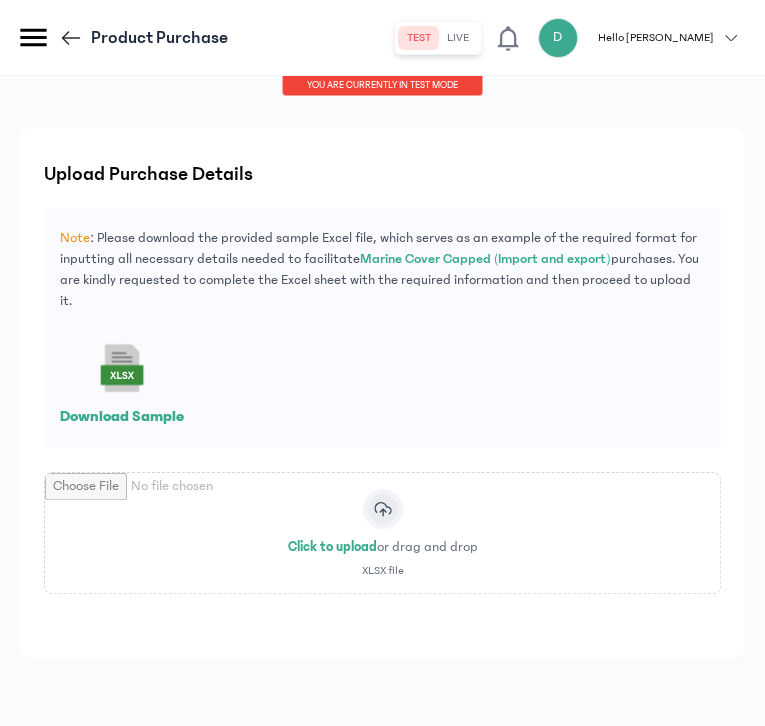 click on "Upload purchase details Note  : Please download the provided sample Excel file, which serves as an example of the required format for inputting all necessary details needed to facilitate  Marine Cover Capped (Import and export)  purchases. You are kindly requested to complete the Excel sheet with the required information and then proceed to upload it.
Download Sample
Click to upload  or drag and drop  XLSX file" 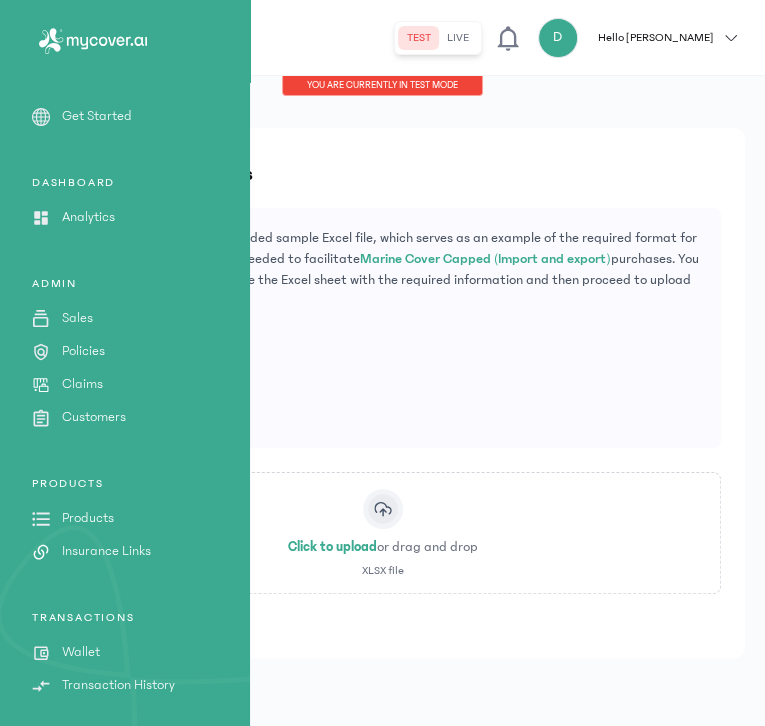 click on "Sales" at bounding box center (77, 318) 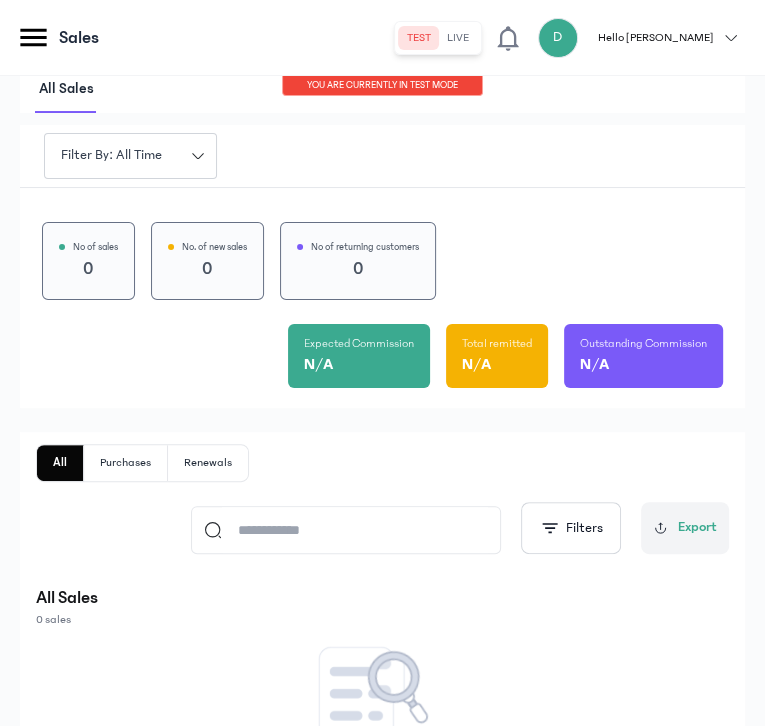 scroll, scrollTop: 0, scrollLeft: 0, axis: both 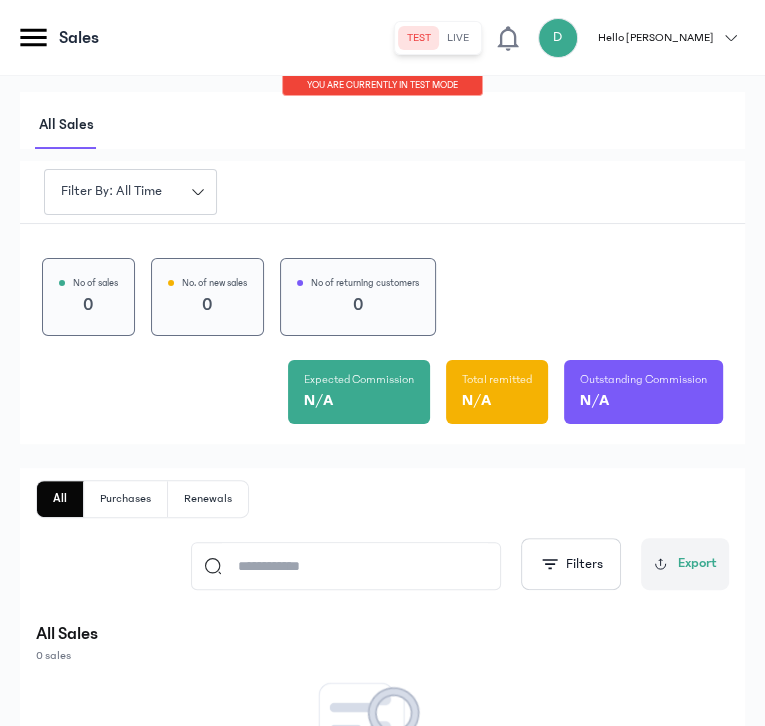 click 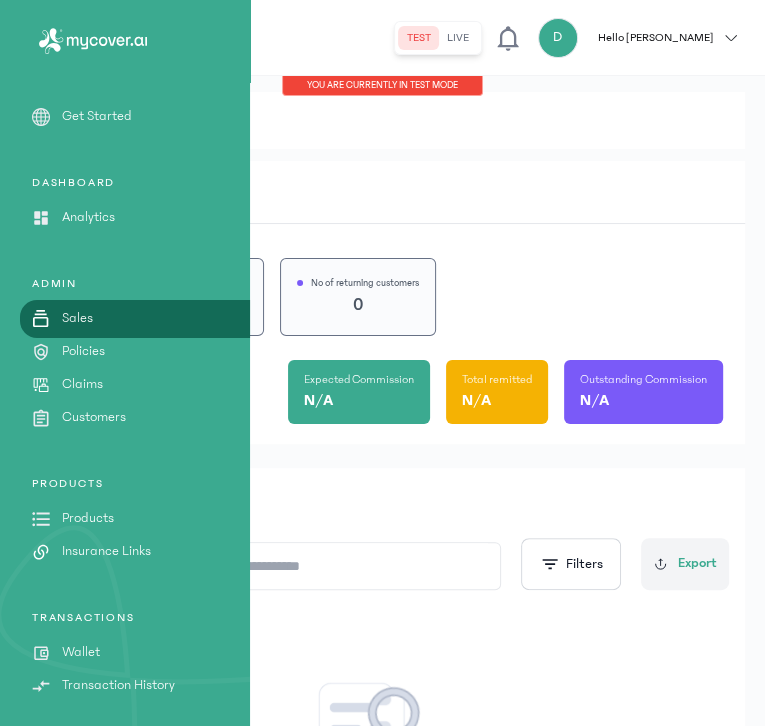 click on "Wallet" at bounding box center (81, 652) 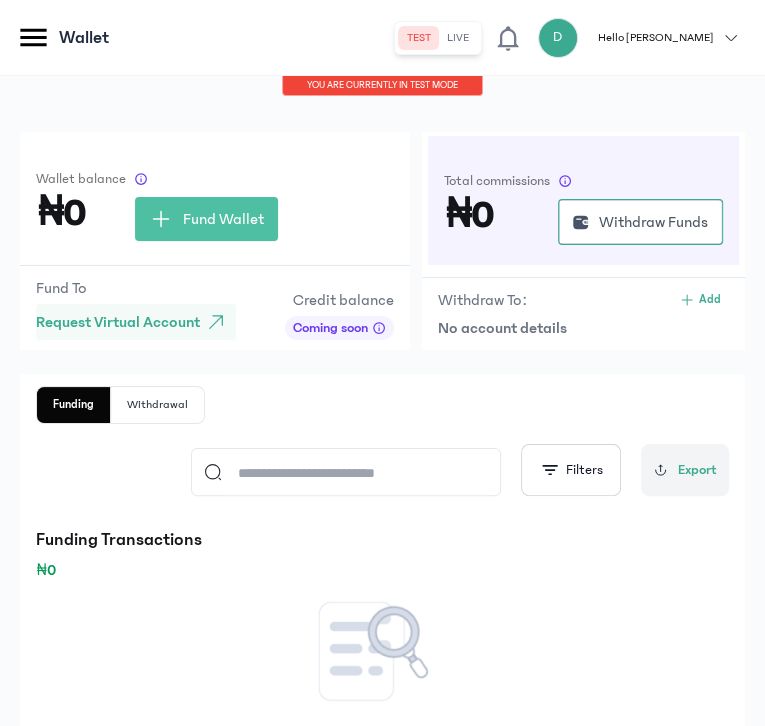 click on "Request Virtual Account" 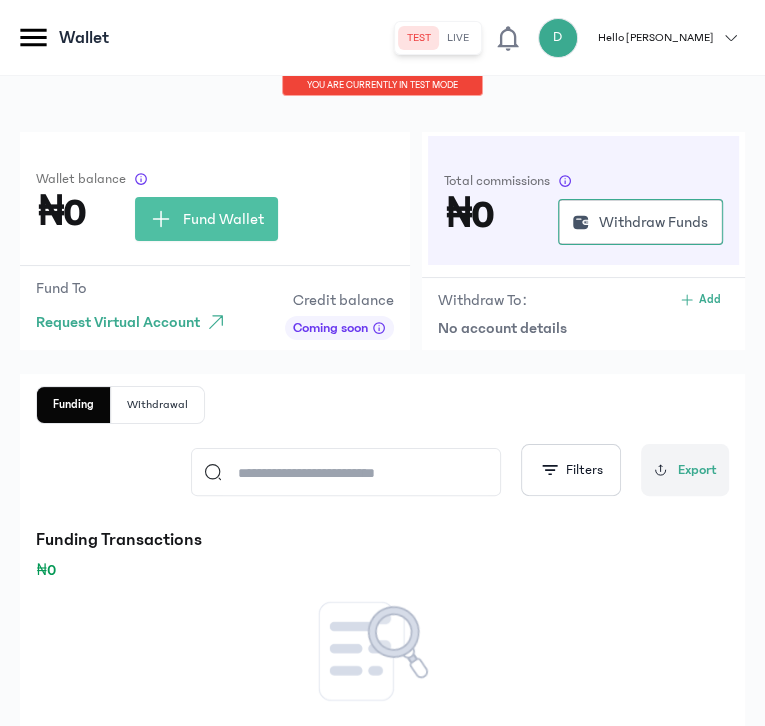 click 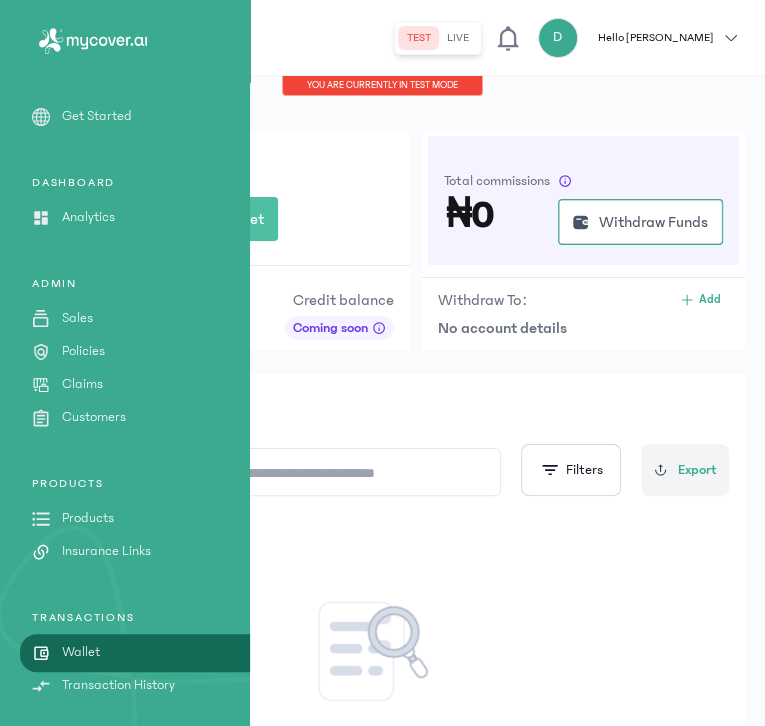 click on "Sales" 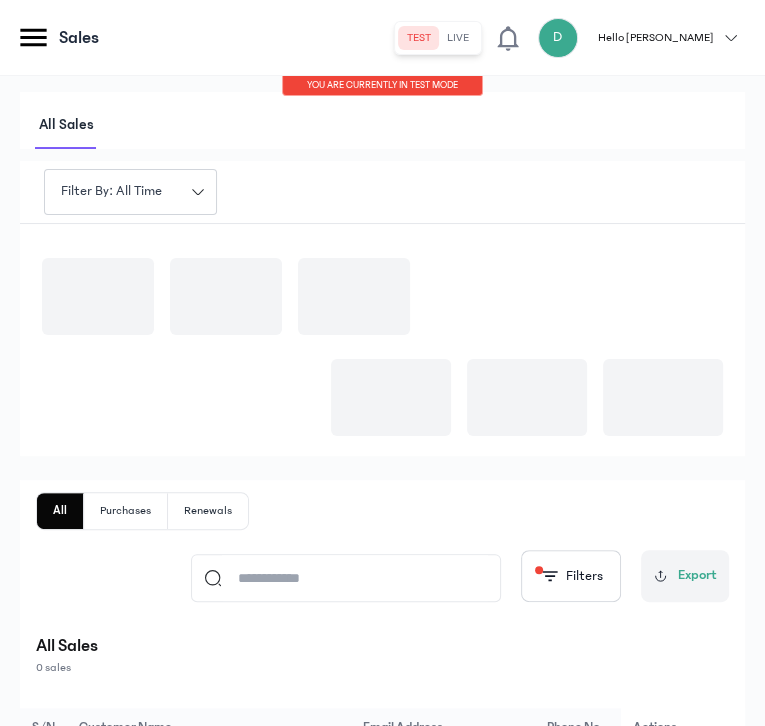 click 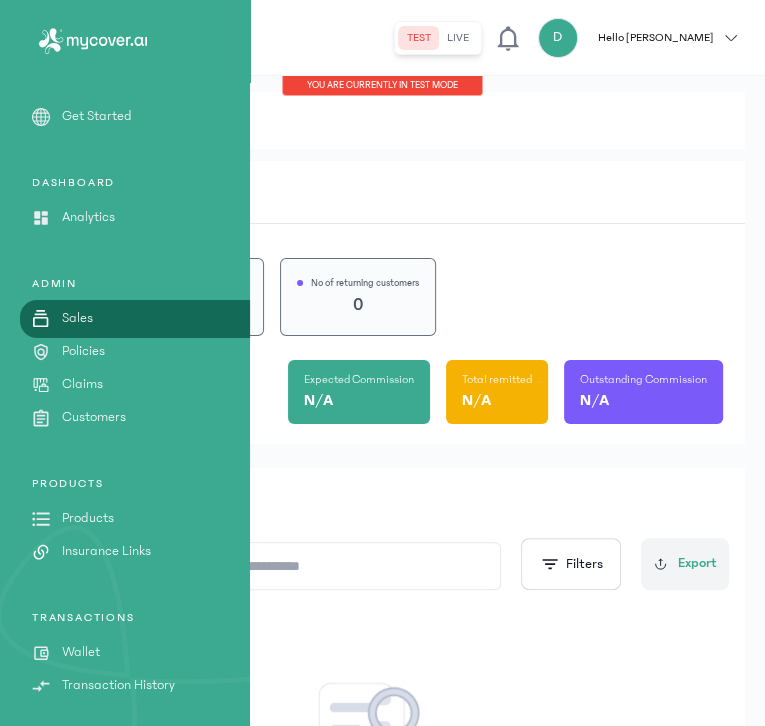 click on "No of sales 0 No. of new sales 0 No of returning customers 0 Expected Commission N/A Total remitted N/A Outstanding Commission N/A" at bounding box center (382, 334) 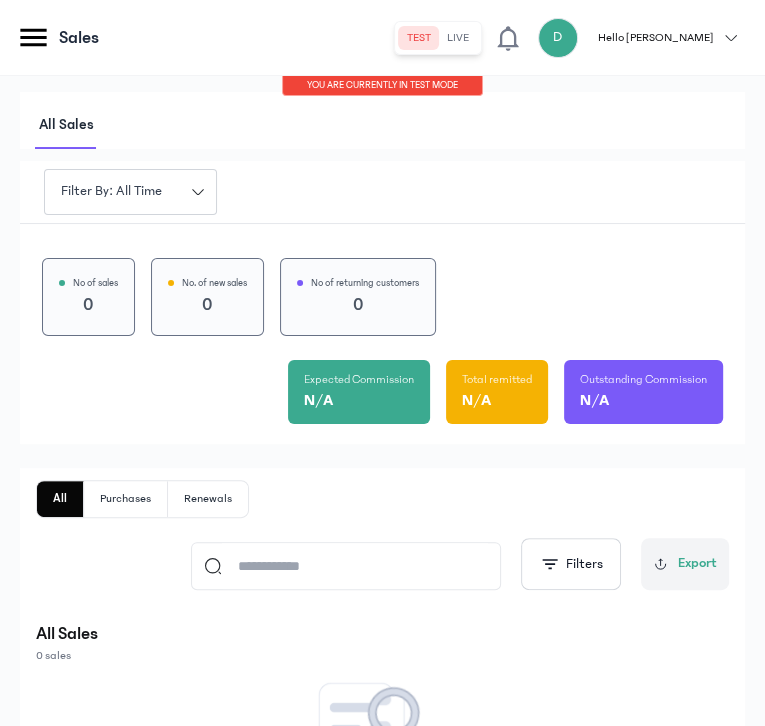 click on "No of sales 0 No. of new sales 0 No of returning customers 0 Expected Commission N/A Total remitted N/A Outstanding Commission N/A" at bounding box center (382, 334) 